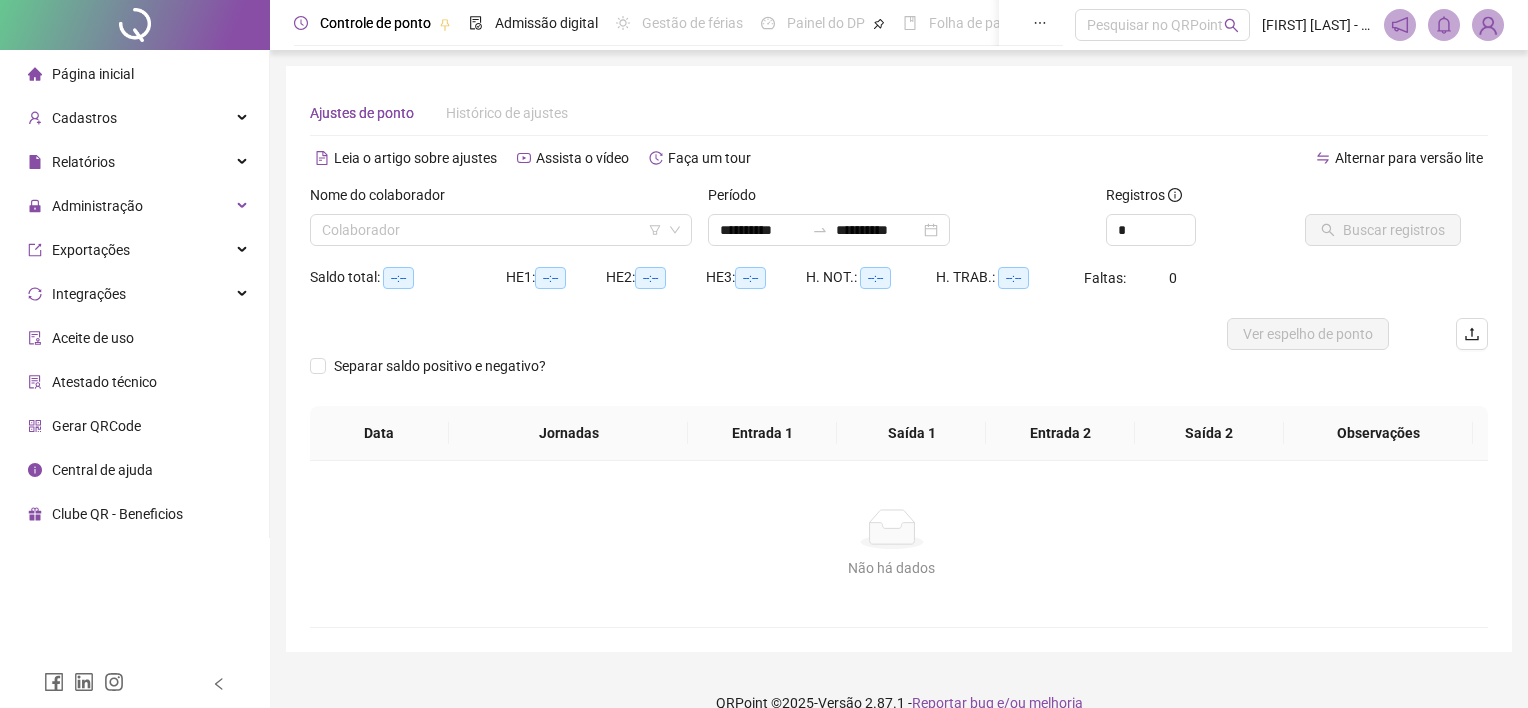 scroll, scrollTop: 0, scrollLeft: 0, axis: both 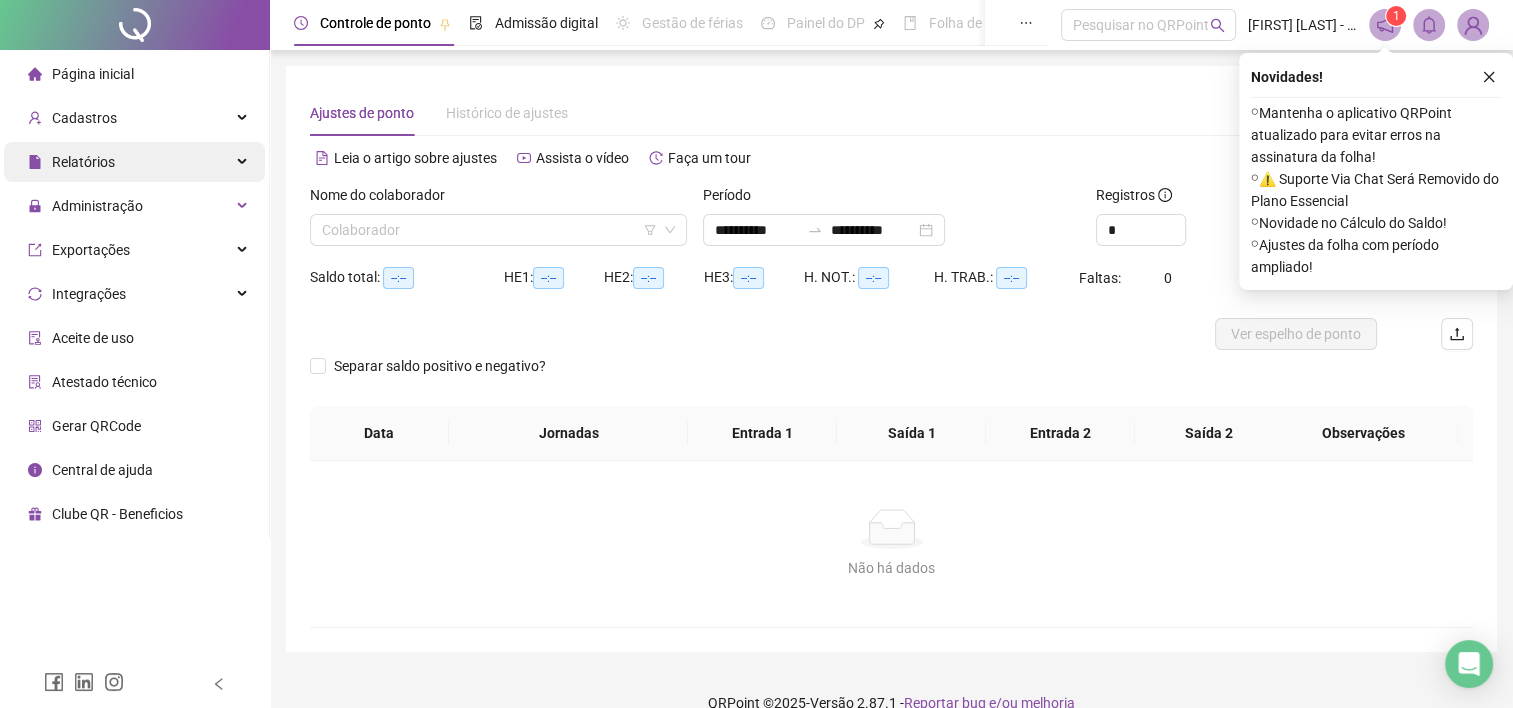 click on "Relatórios" at bounding box center (134, 162) 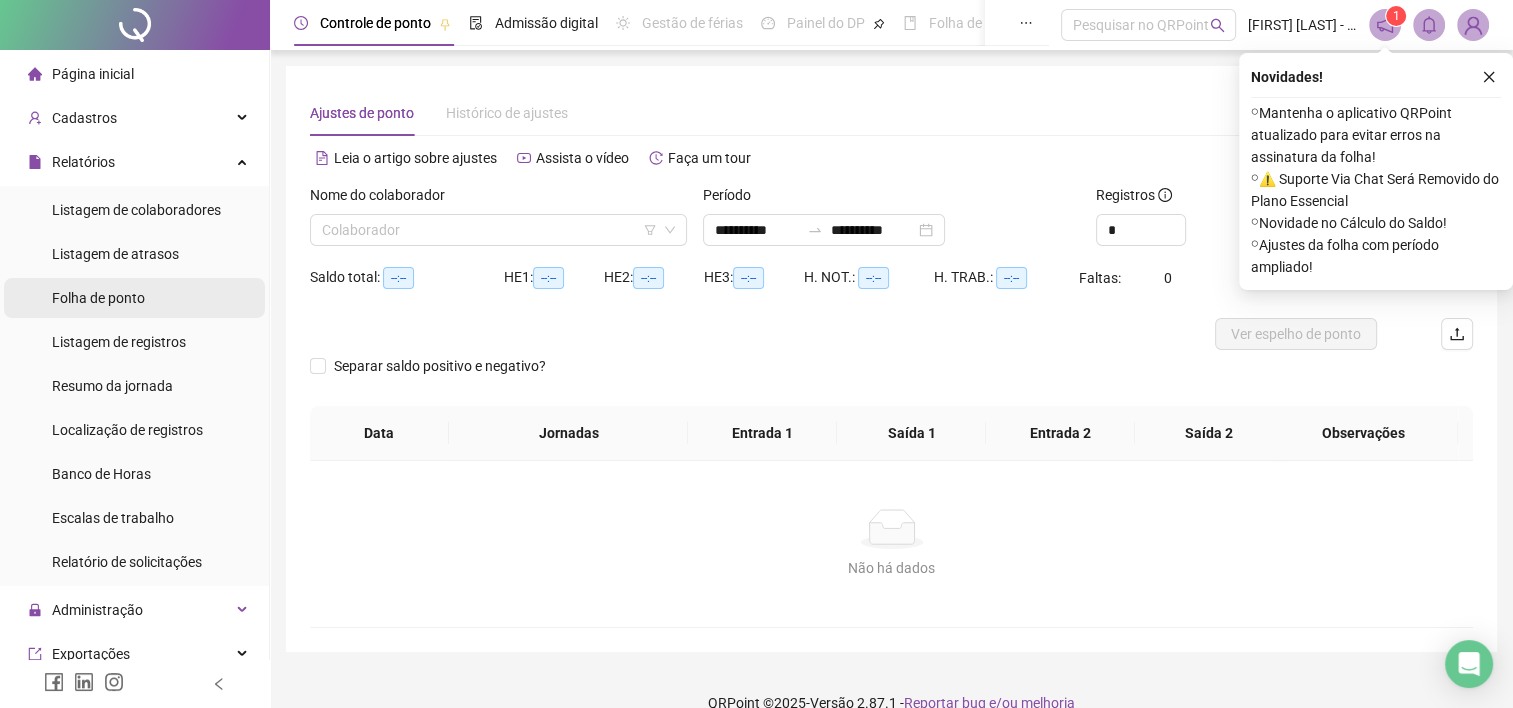 click on "Folha de ponto" at bounding box center [98, 298] 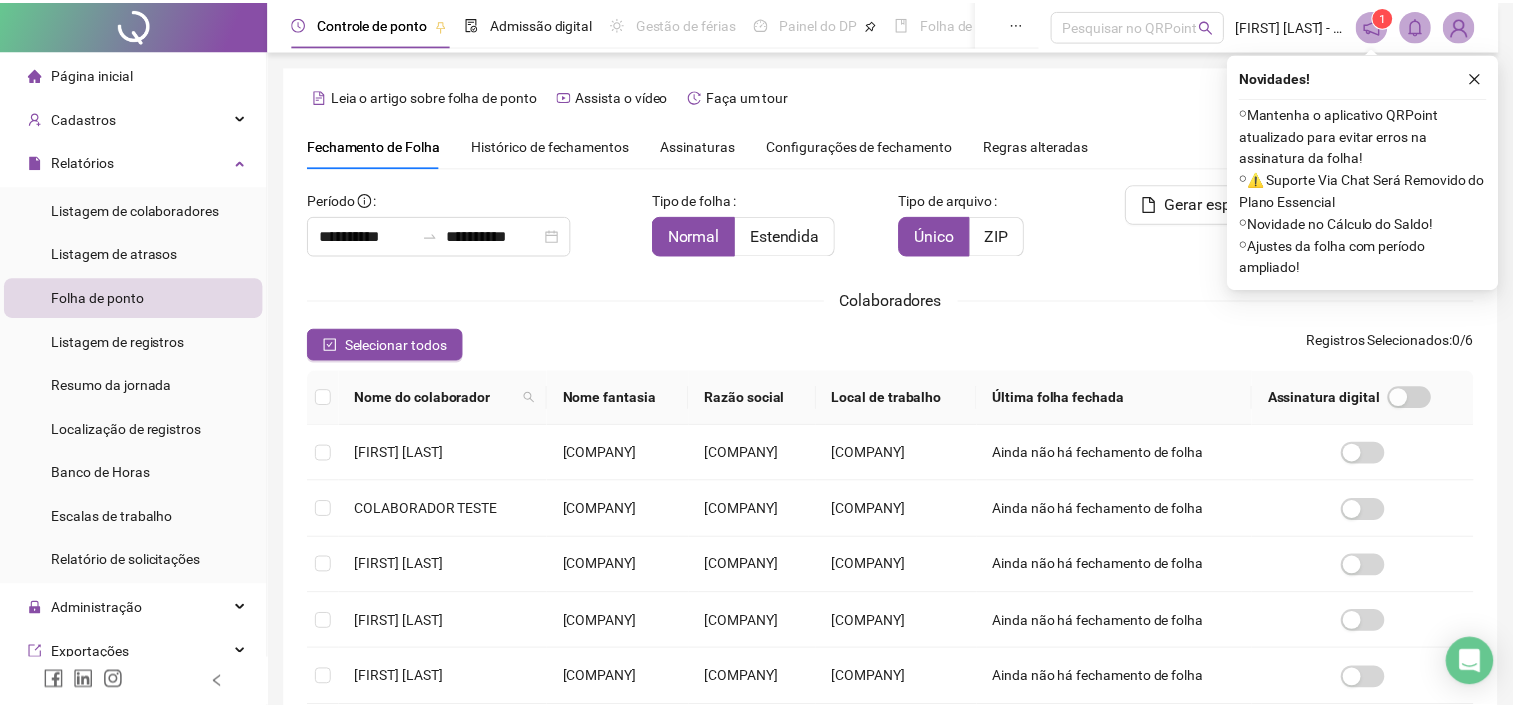 scroll, scrollTop: 55, scrollLeft: 0, axis: vertical 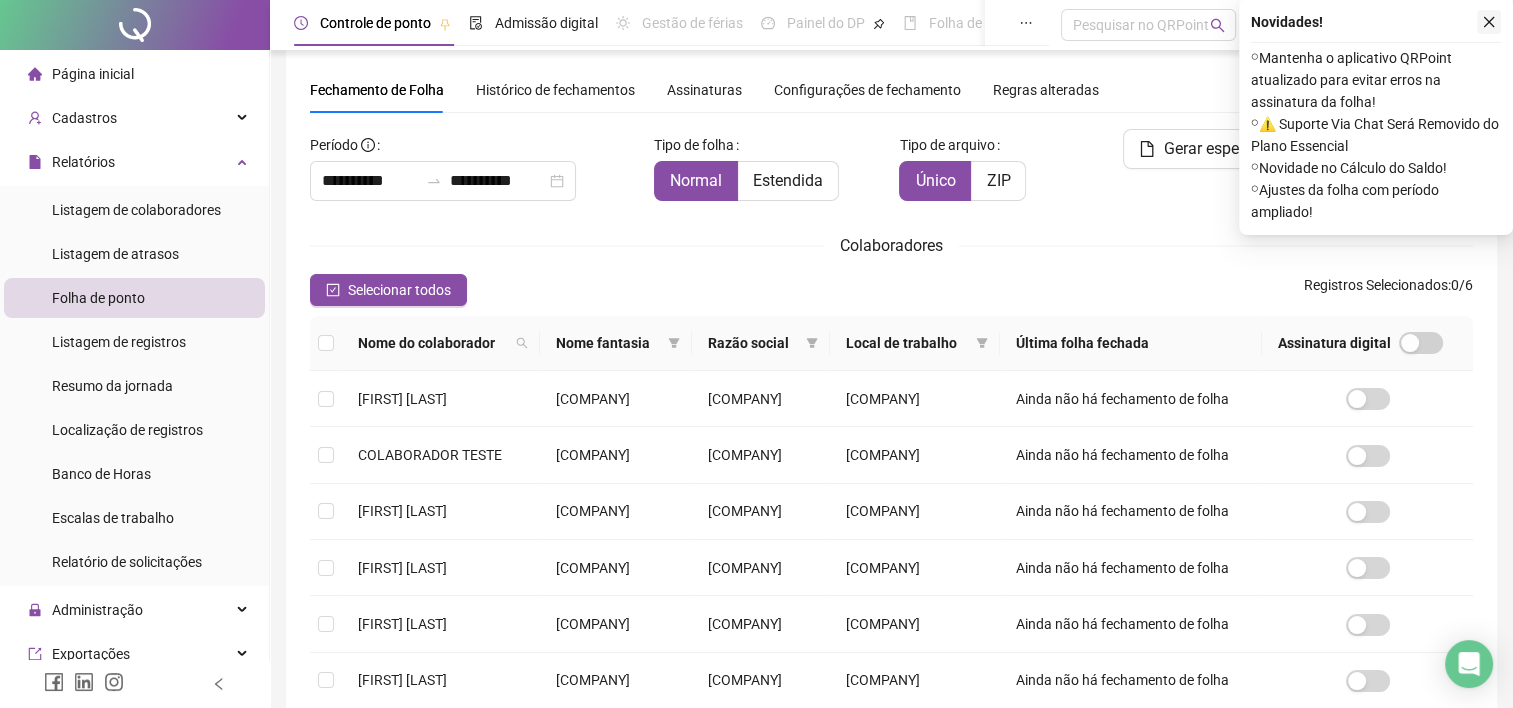 click 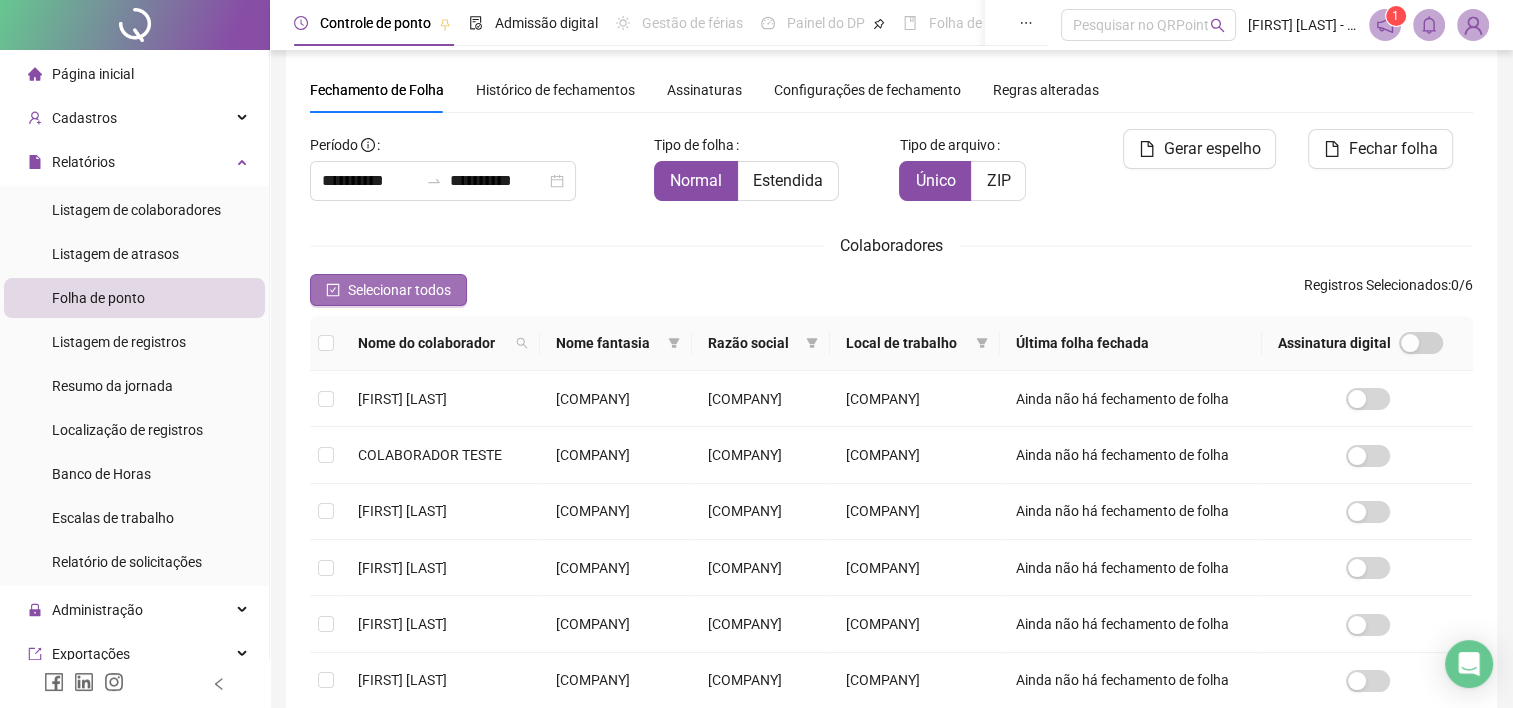 click on "Selecionar todos" at bounding box center [399, 290] 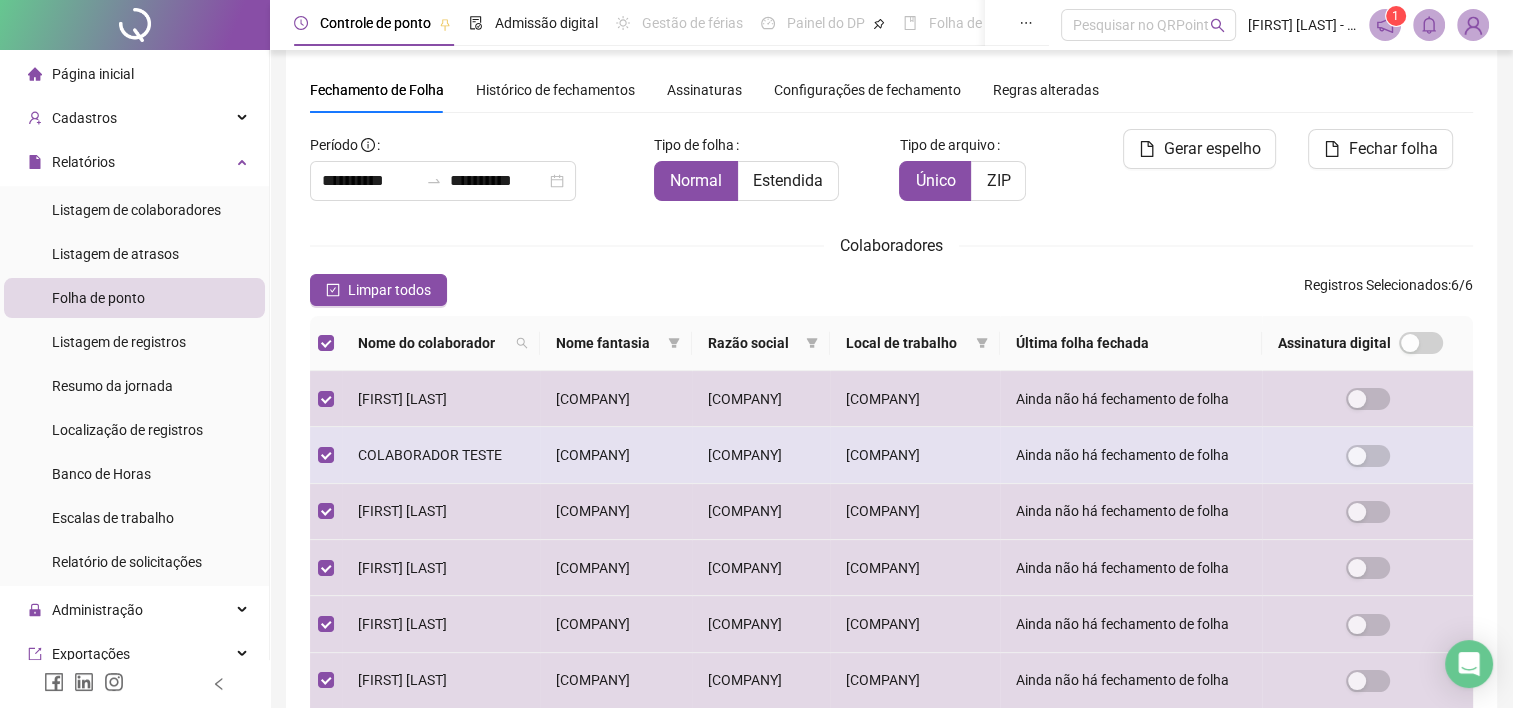 click at bounding box center (326, 455) 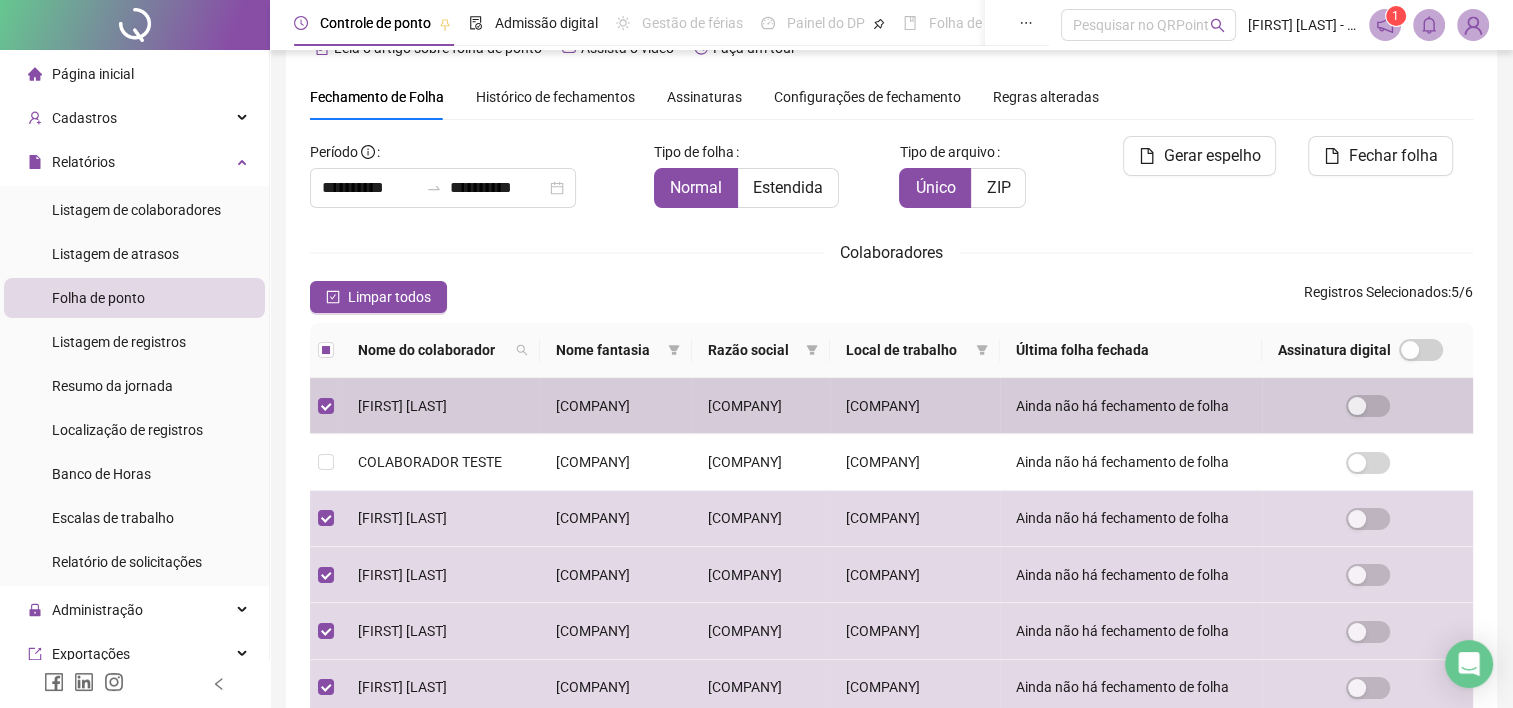 scroll, scrollTop: 0, scrollLeft: 0, axis: both 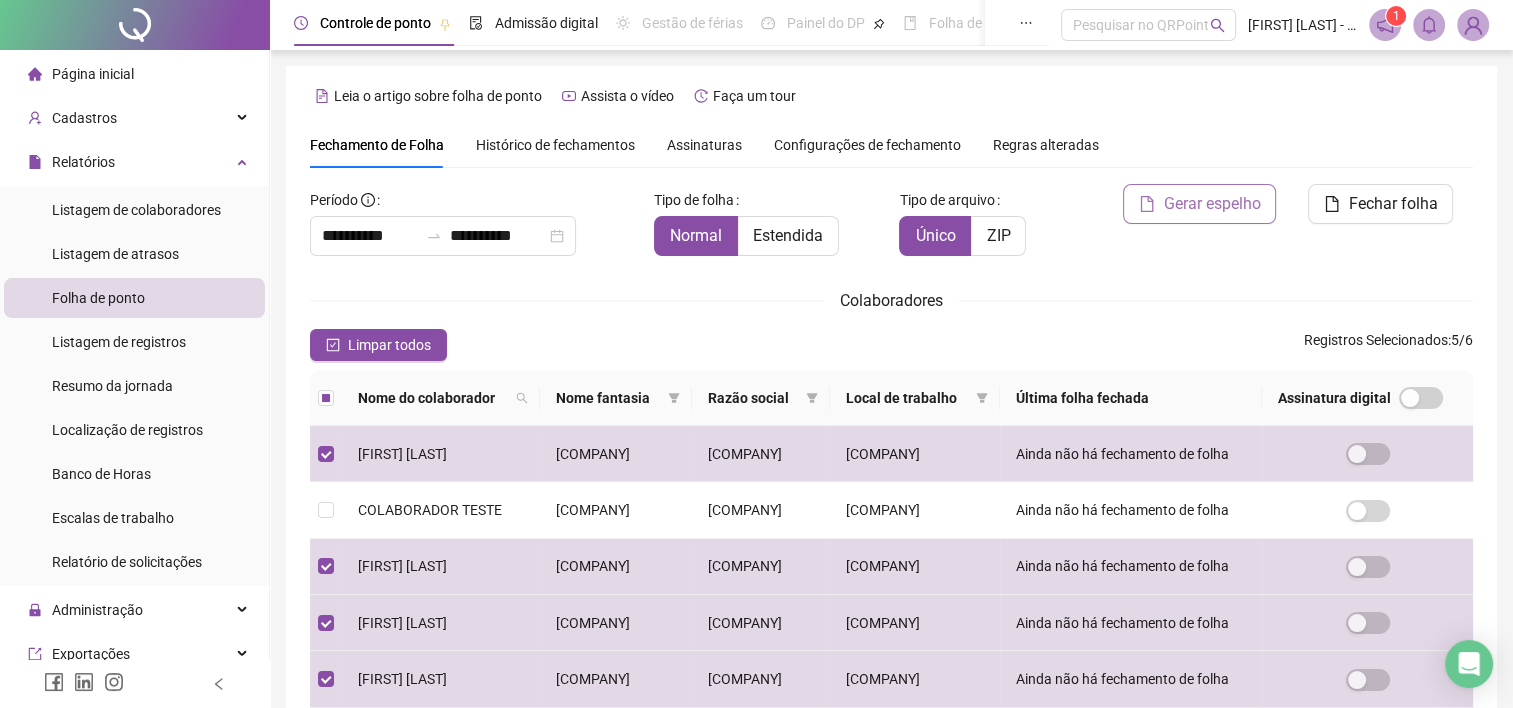 click on "Gerar espelho" at bounding box center [1211, 204] 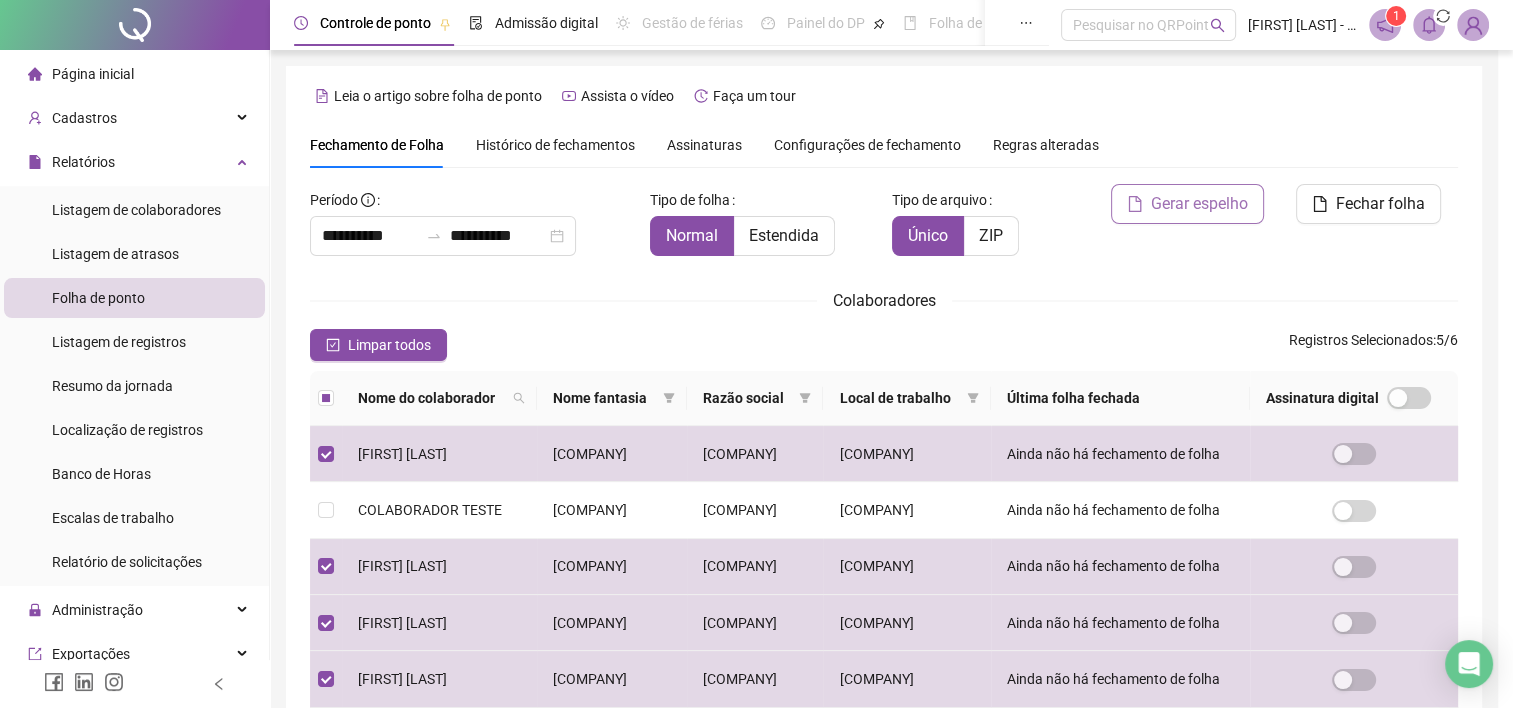 scroll, scrollTop: 55, scrollLeft: 0, axis: vertical 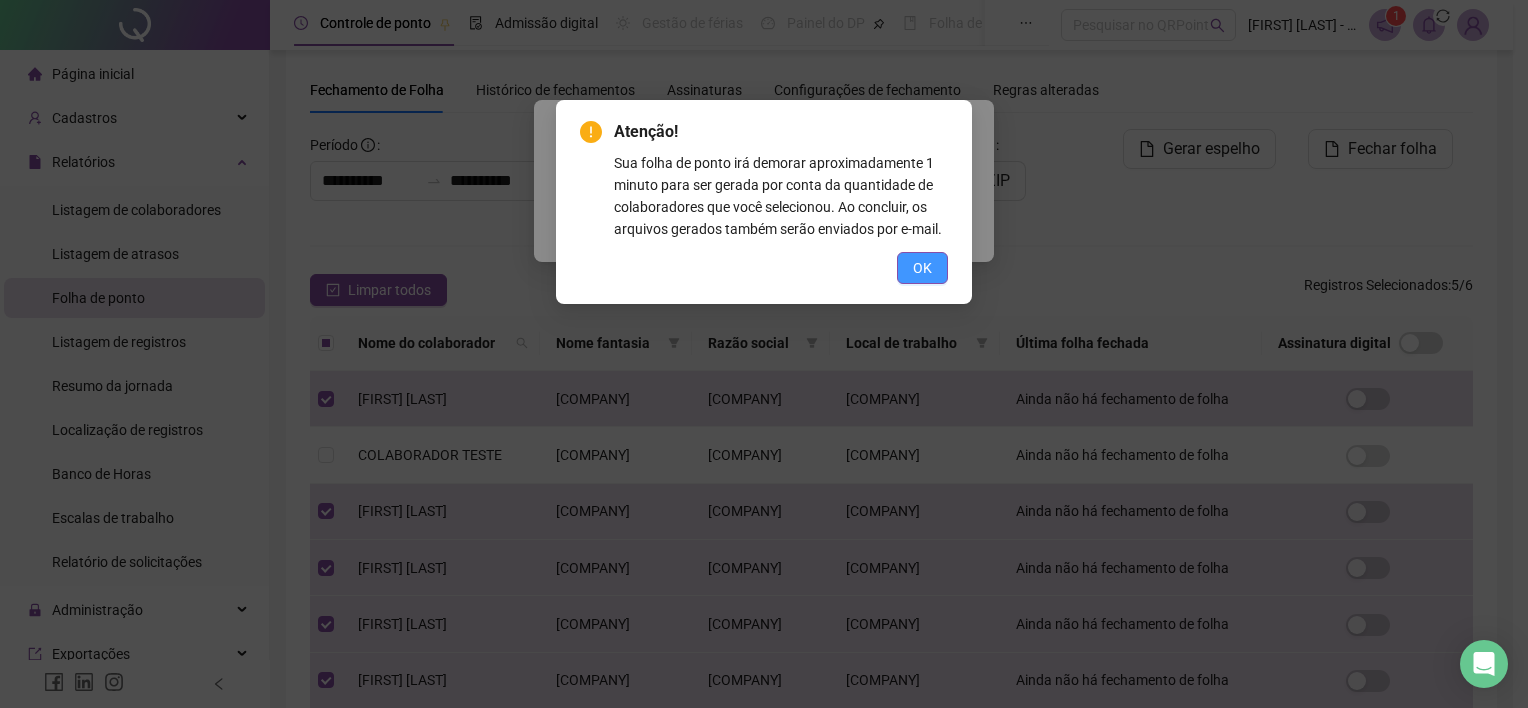 click on "OK" at bounding box center (922, 268) 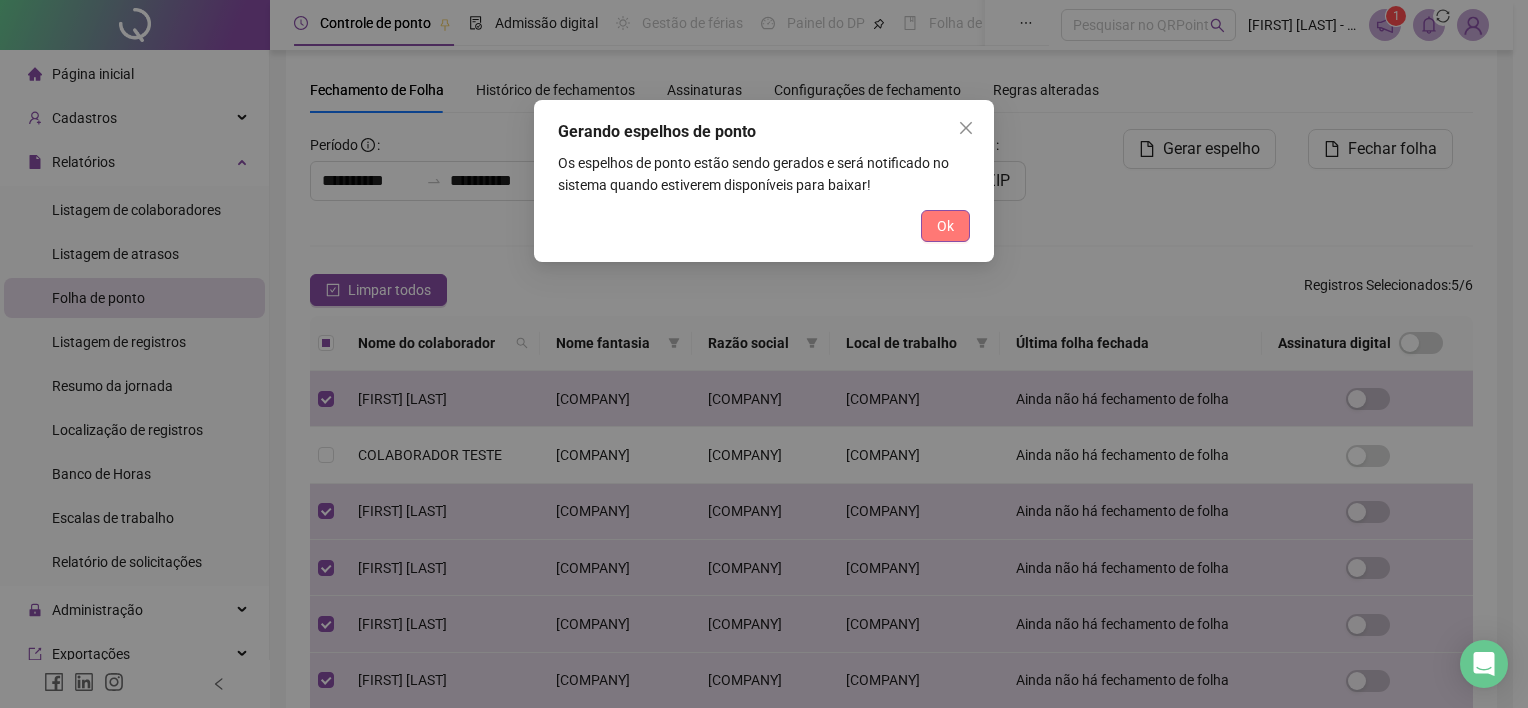 click on "Ok" at bounding box center (945, 226) 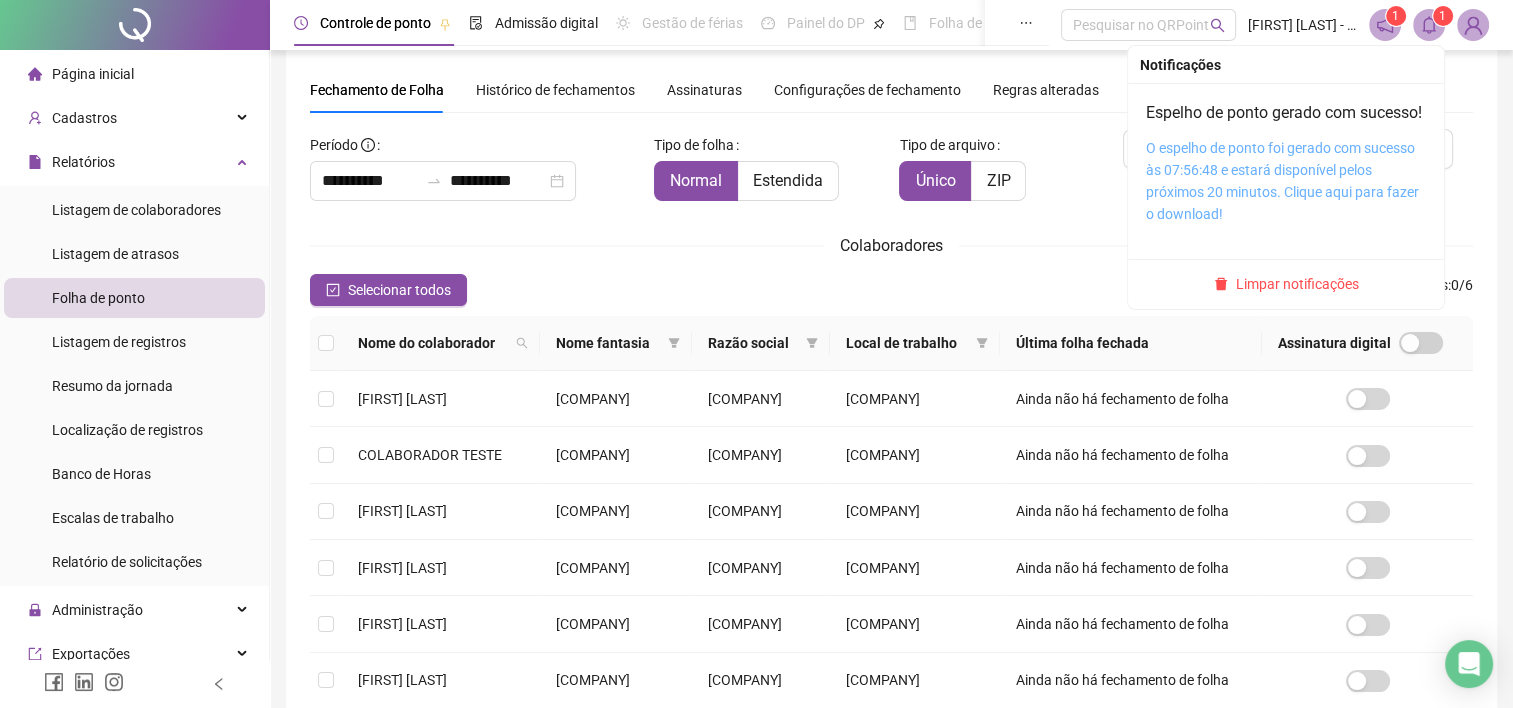 click on "O espelho de ponto foi gerado com sucesso às 07:56:48 e estará disponível pelos próximos 20 minutos.
Clique aqui para fazer o download!" at bounding box center [1282, 181] 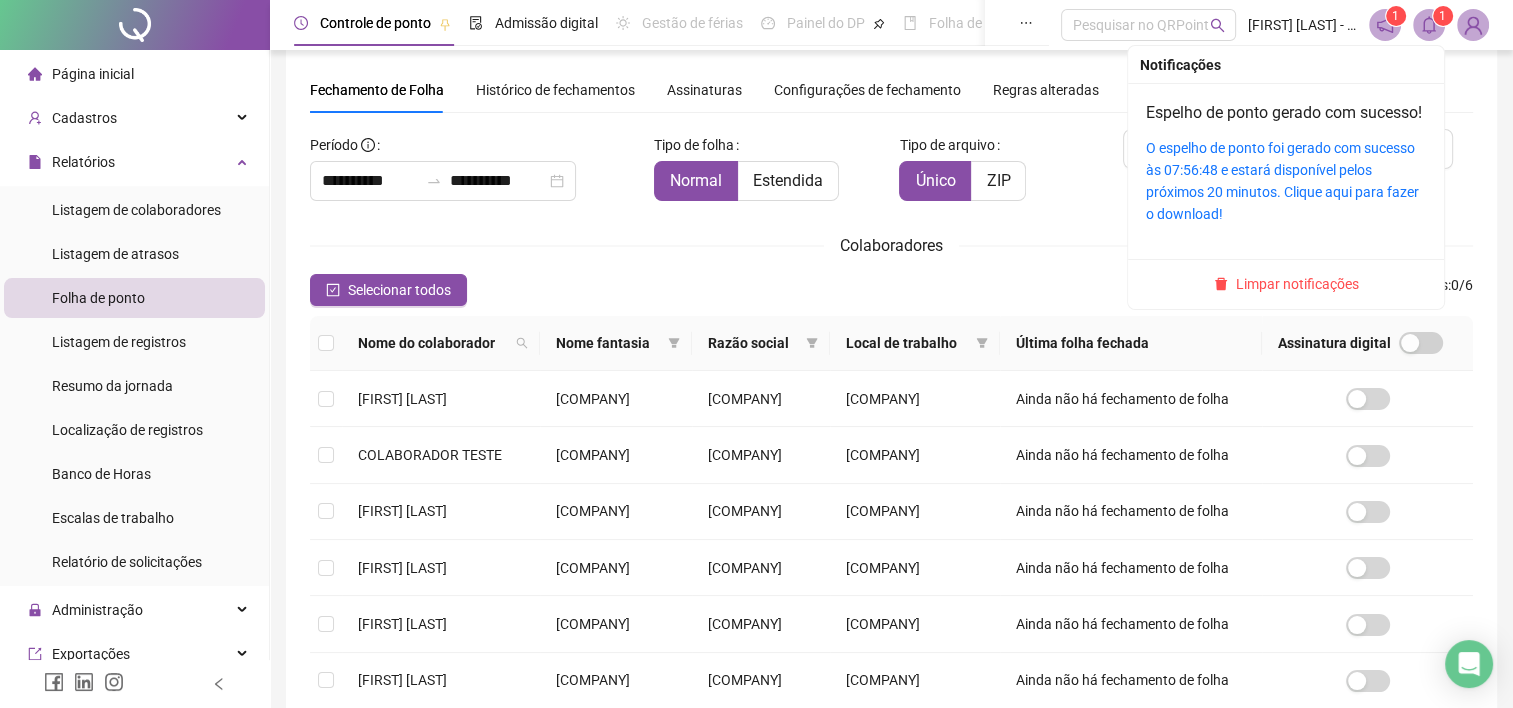 click on "1" at bounding box center [1442, 16] 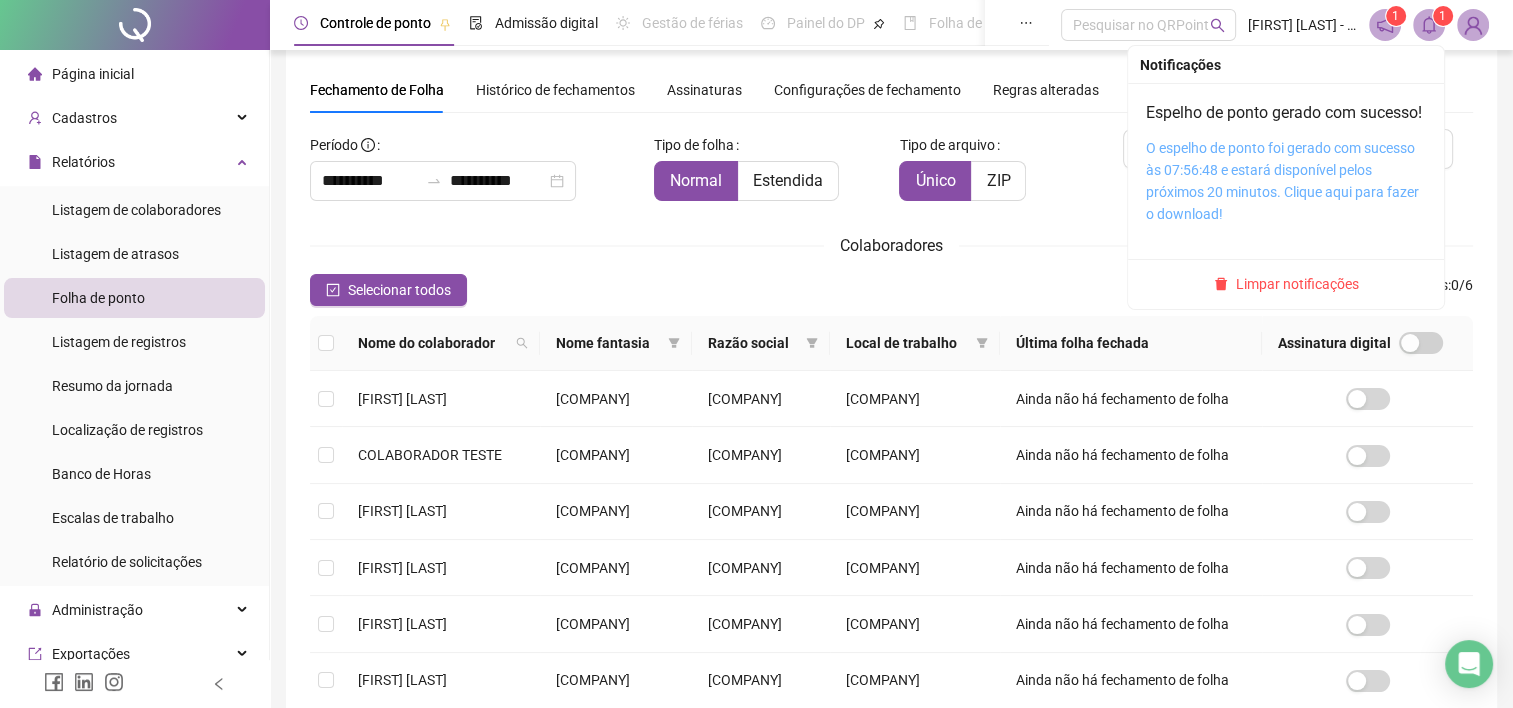 click on "O espelho de ponto foi gerado com sucesso às 07:56:48 e estará disponível pelos próximos 20 minutos.
Clique aqui para fazer o download!" at bounding box center [1282, 181] 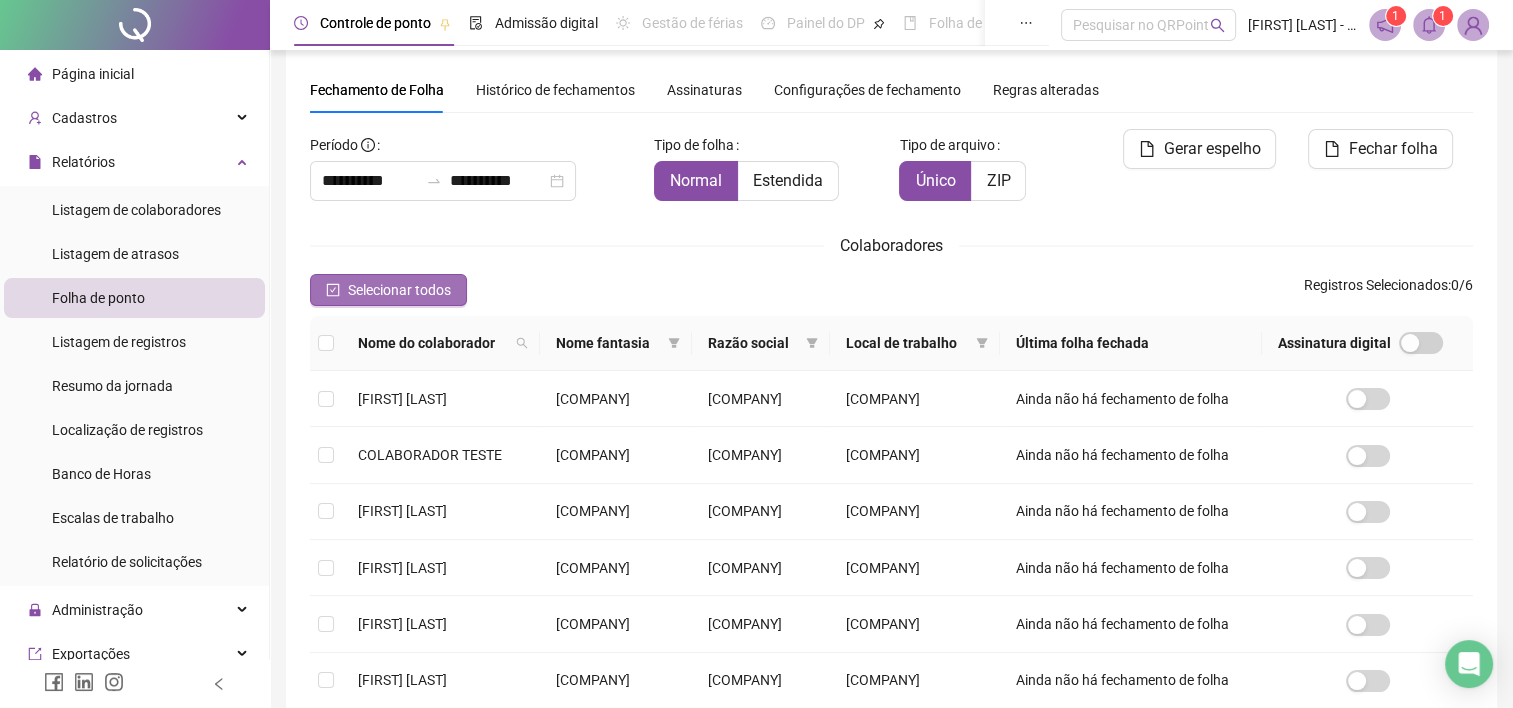 click on "Selecionar todos" at bounding box center [399, 290] 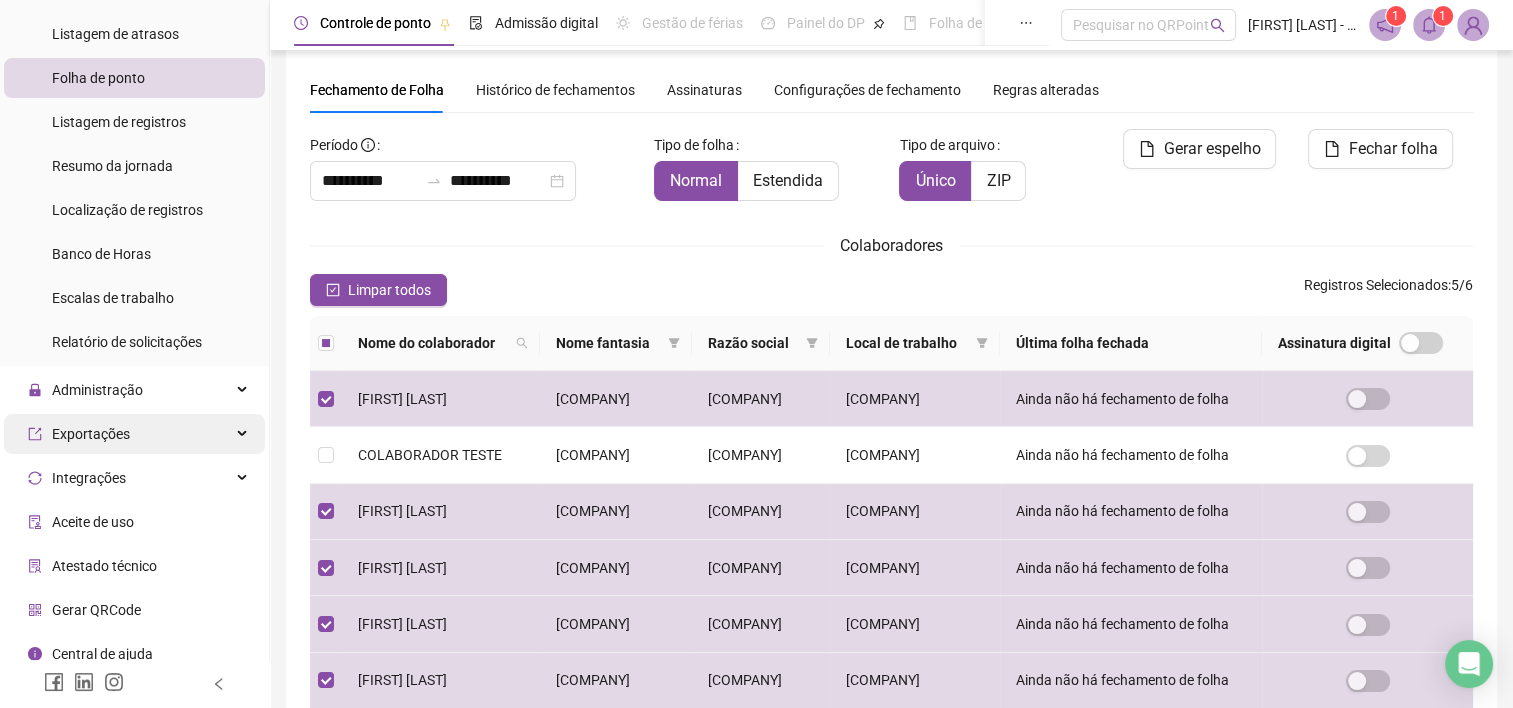 scroll, scrollTop: 234, scrollLeft: 0, axis: vertical 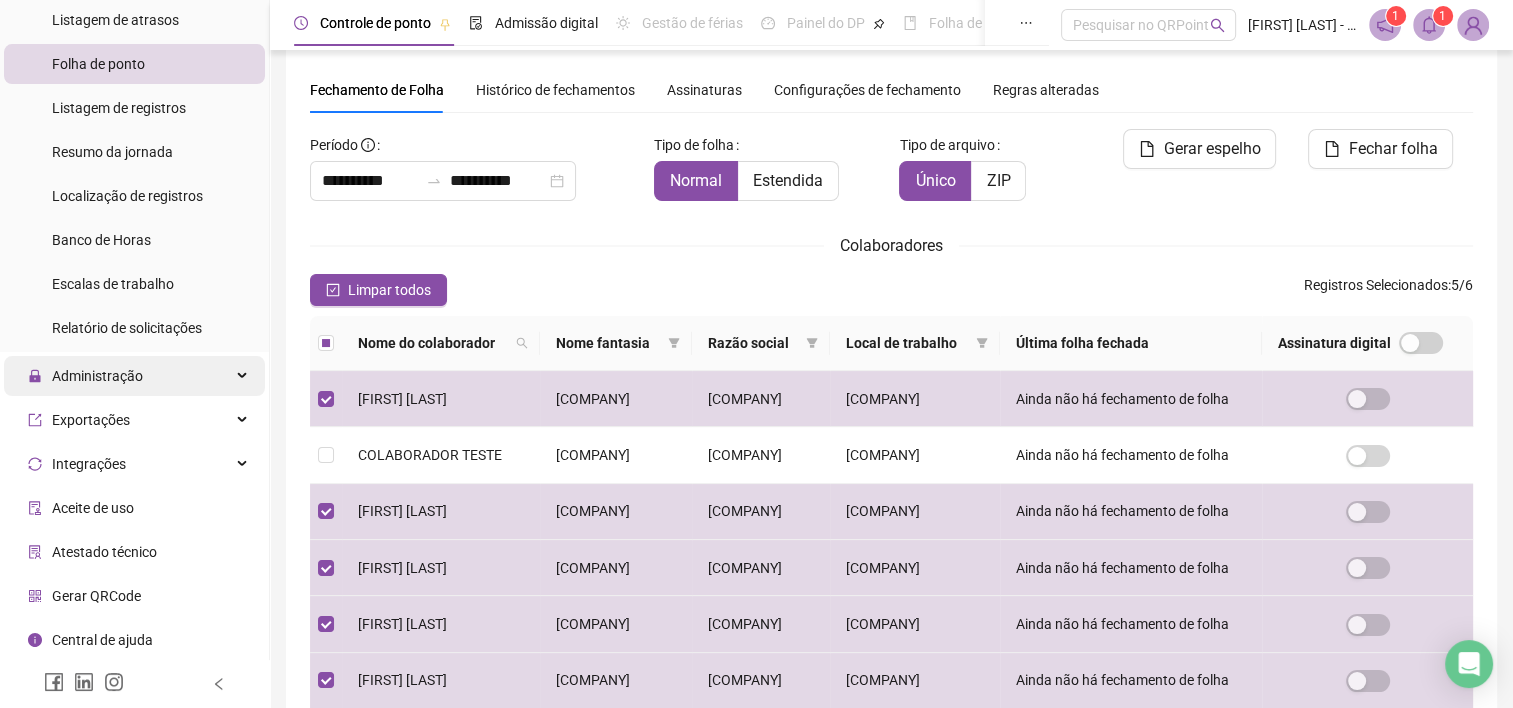 click on "Administração" at bounding box center [85, 376] 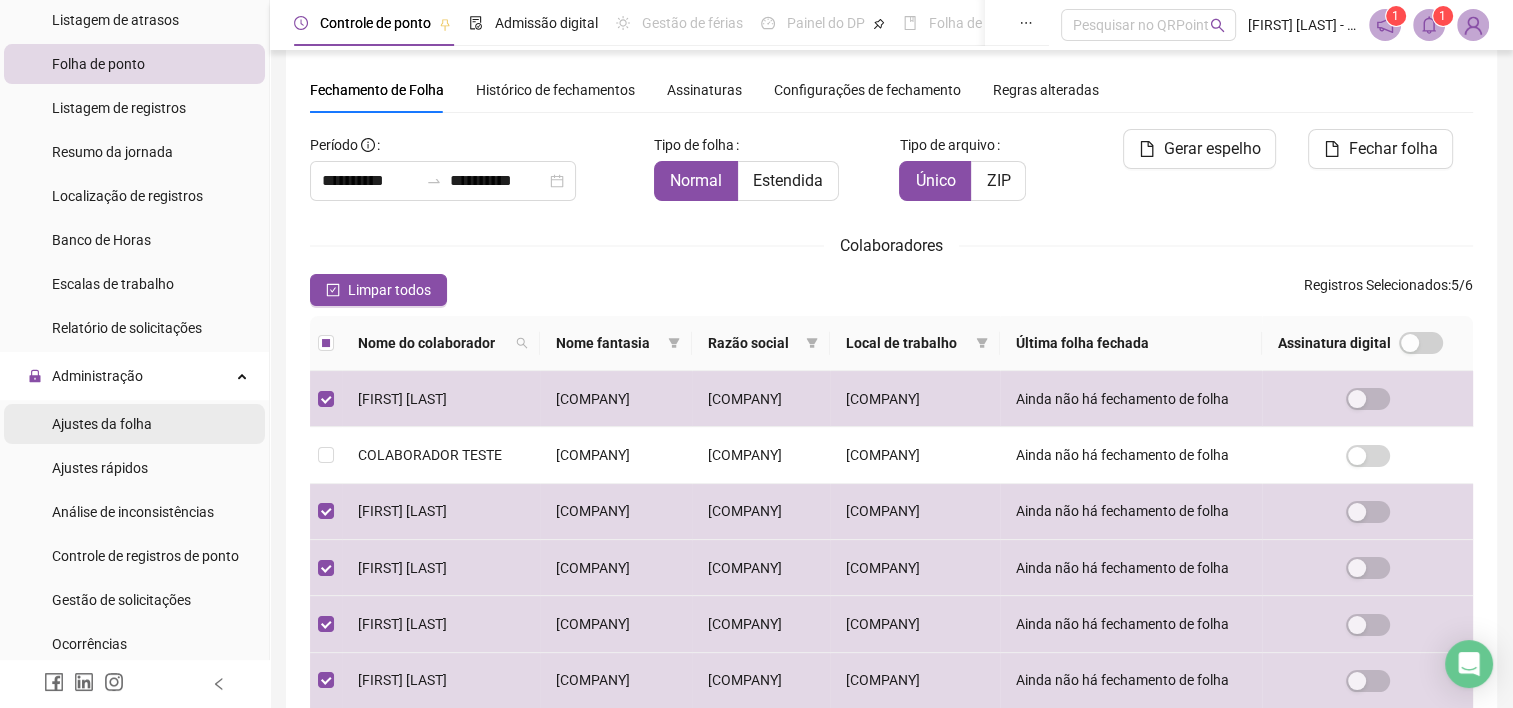 click on "Ajustes da folha" at bounding box center (134, 424) 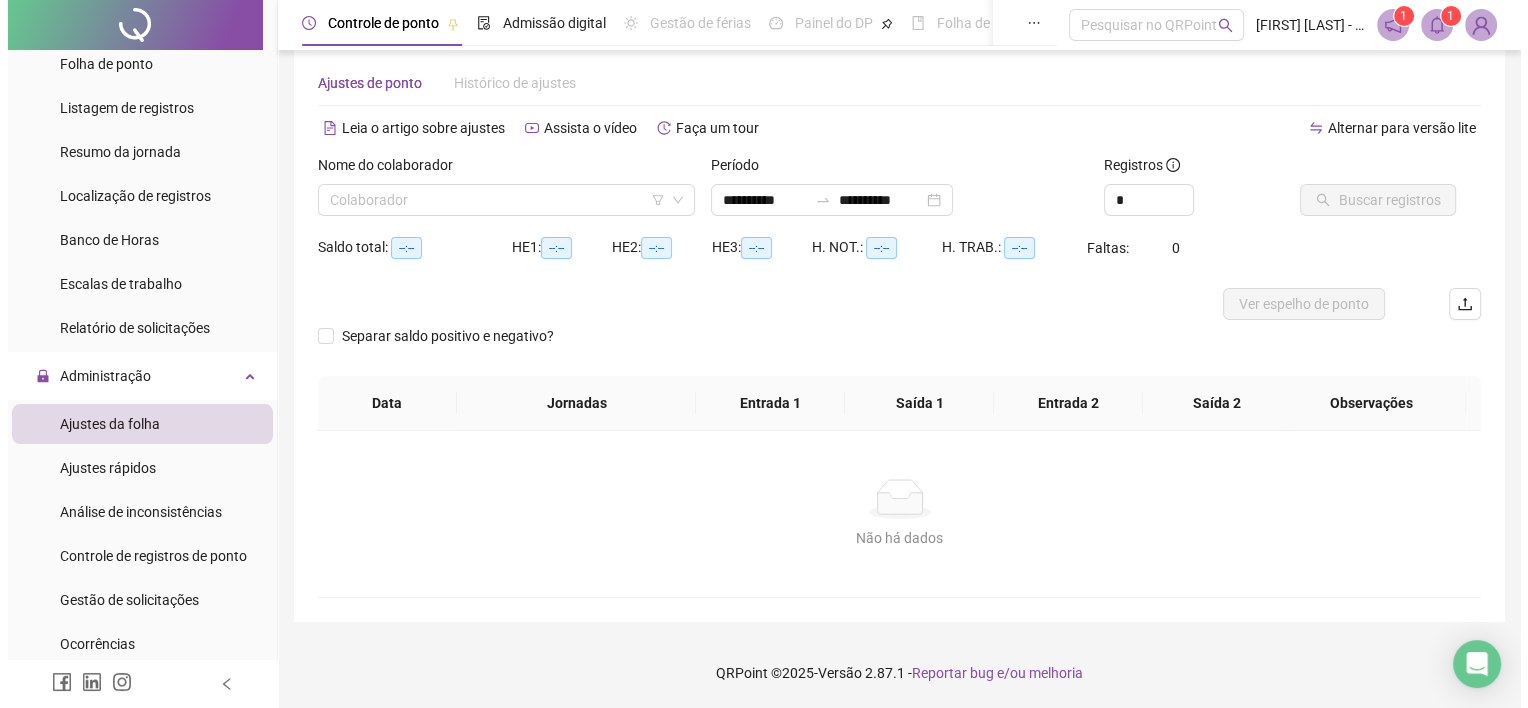 scroll, scrollTop: 29, scrollLeft: 0, axis: vertical 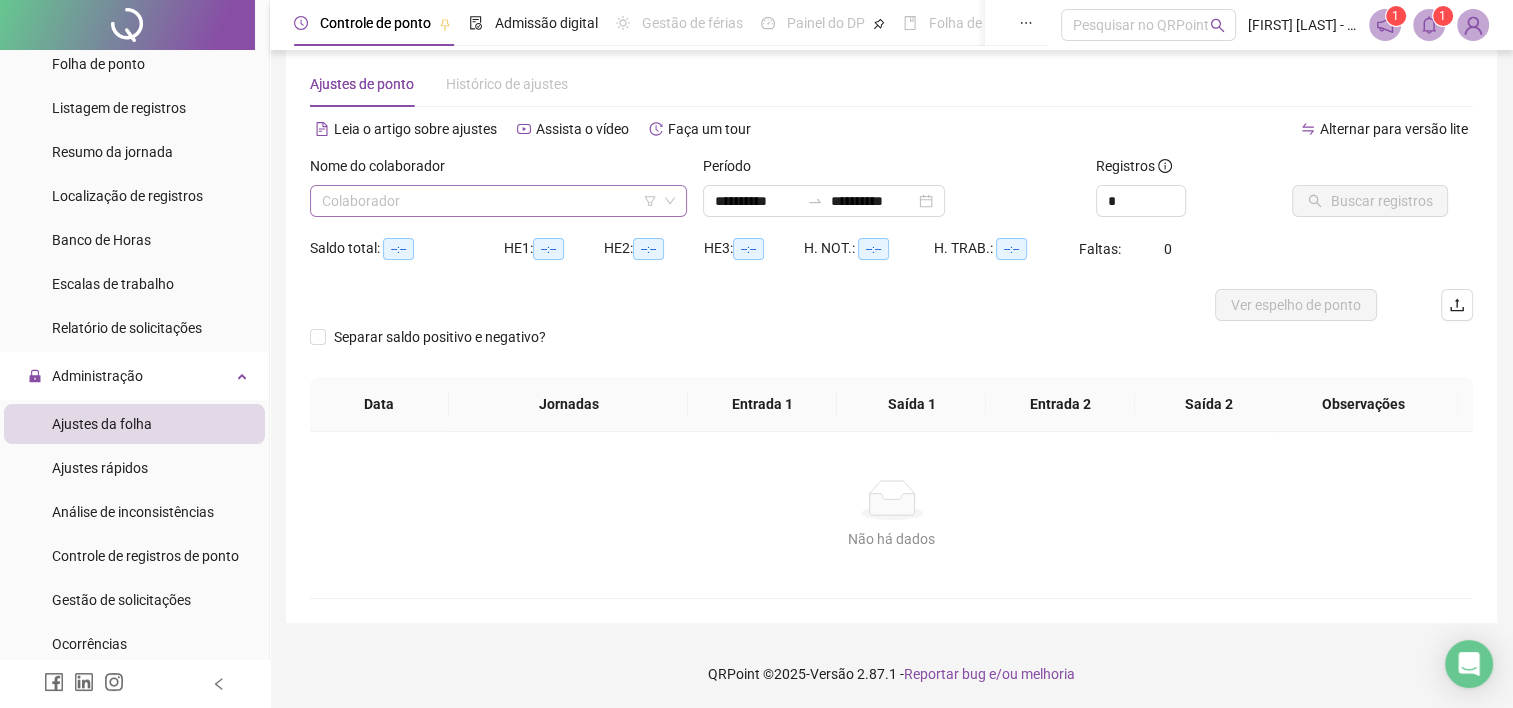 click at bounding box center [492, 201] 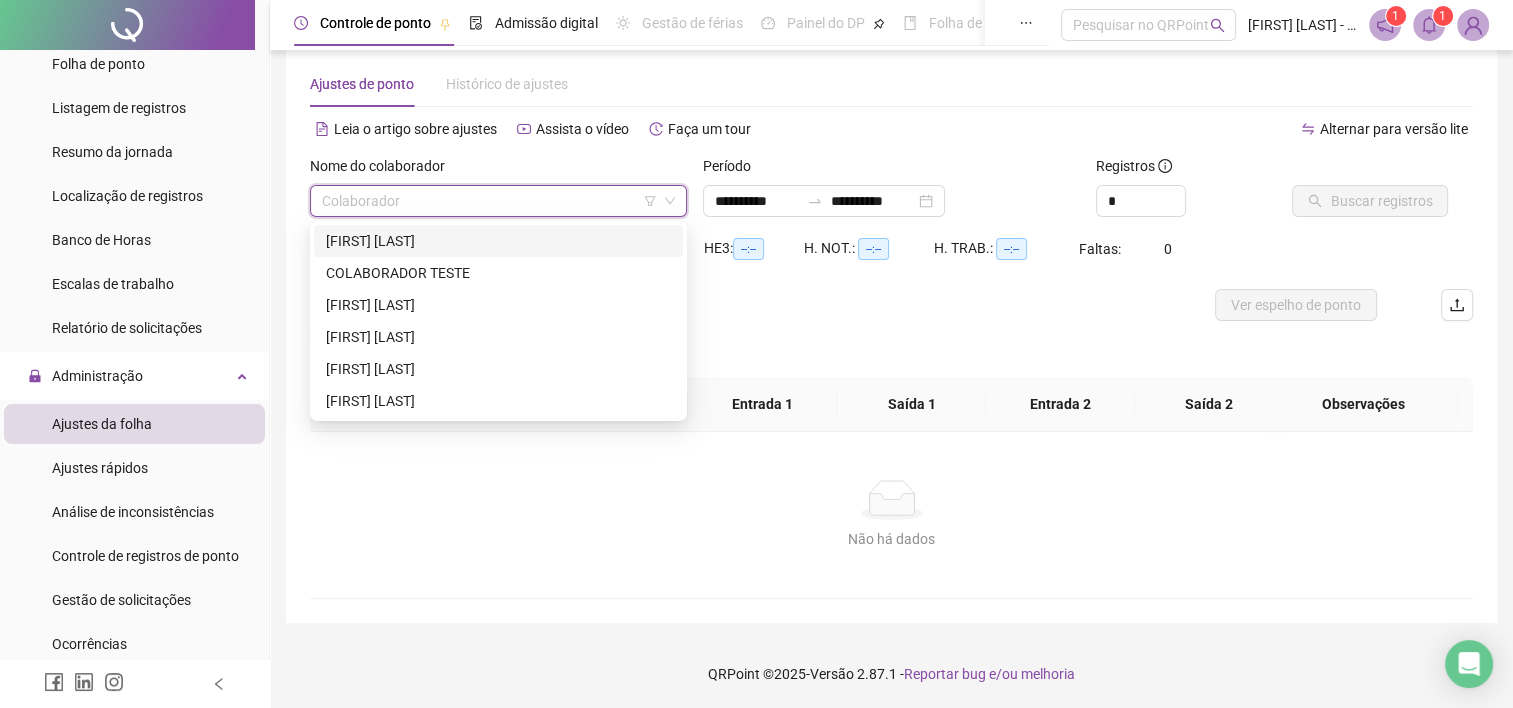 click on "[FIRST] [LAST]" at bounding box center [498, 241] 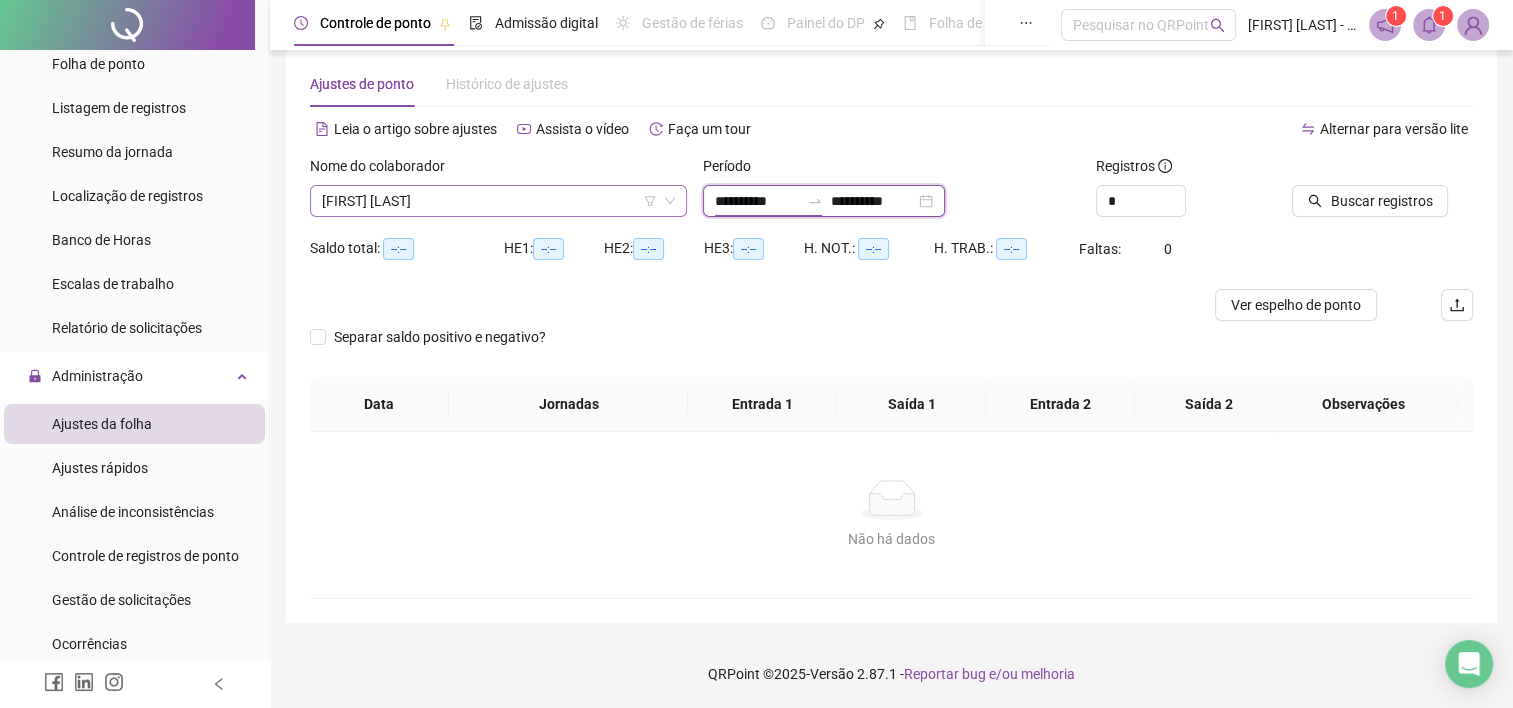 drag, startPoint x: 801, startPoint y: 201, endPoint x: 587, endPoint y: 199, distance: 214.00934 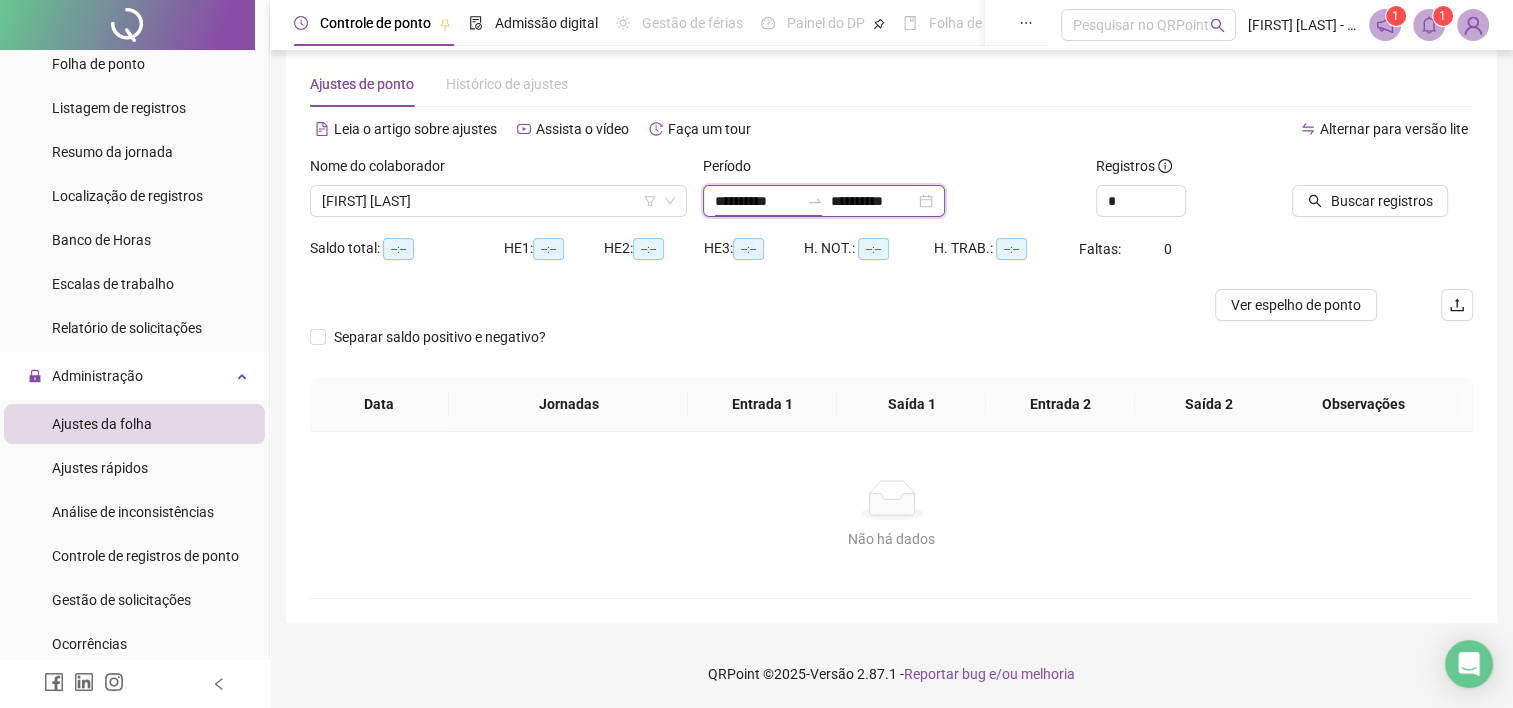 click on "**********" at bounding box center (757, 201) 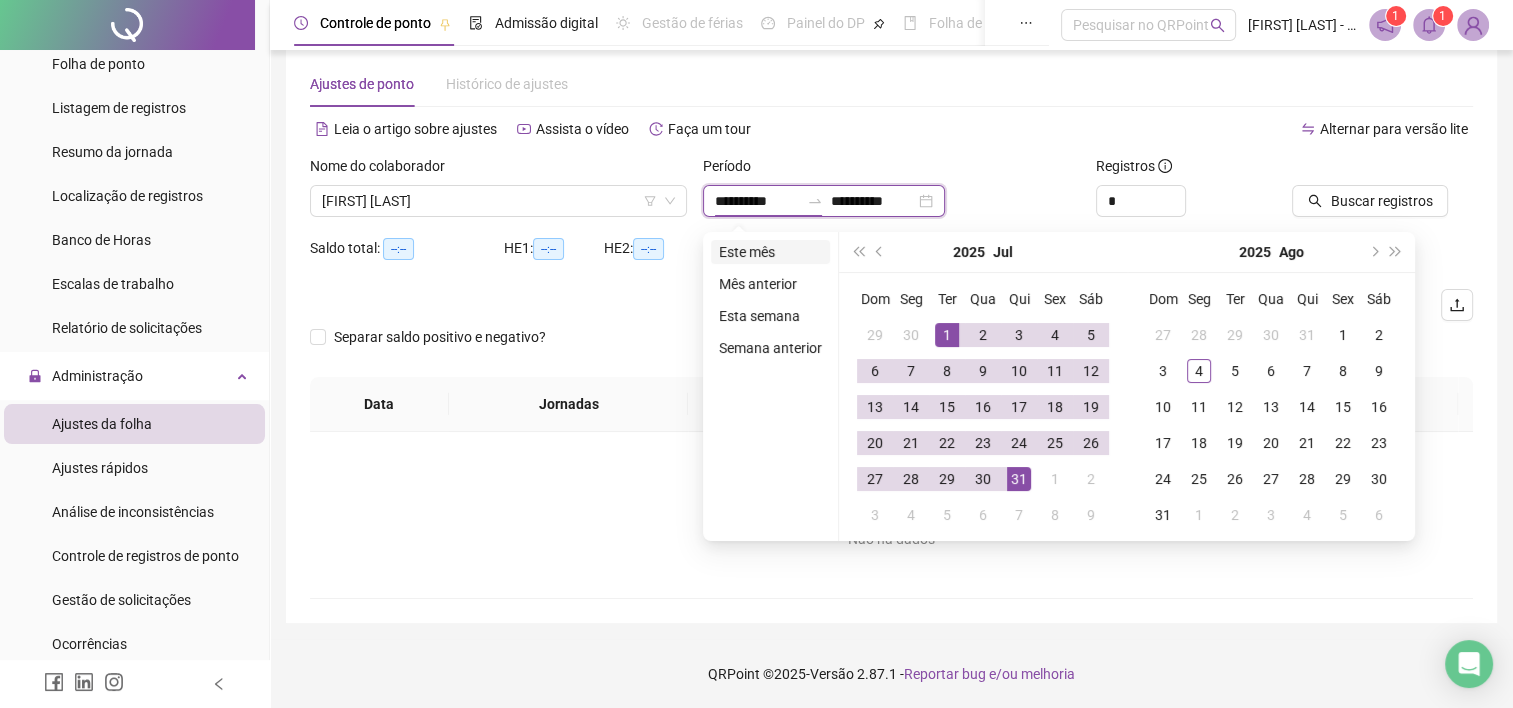 type on "**********" 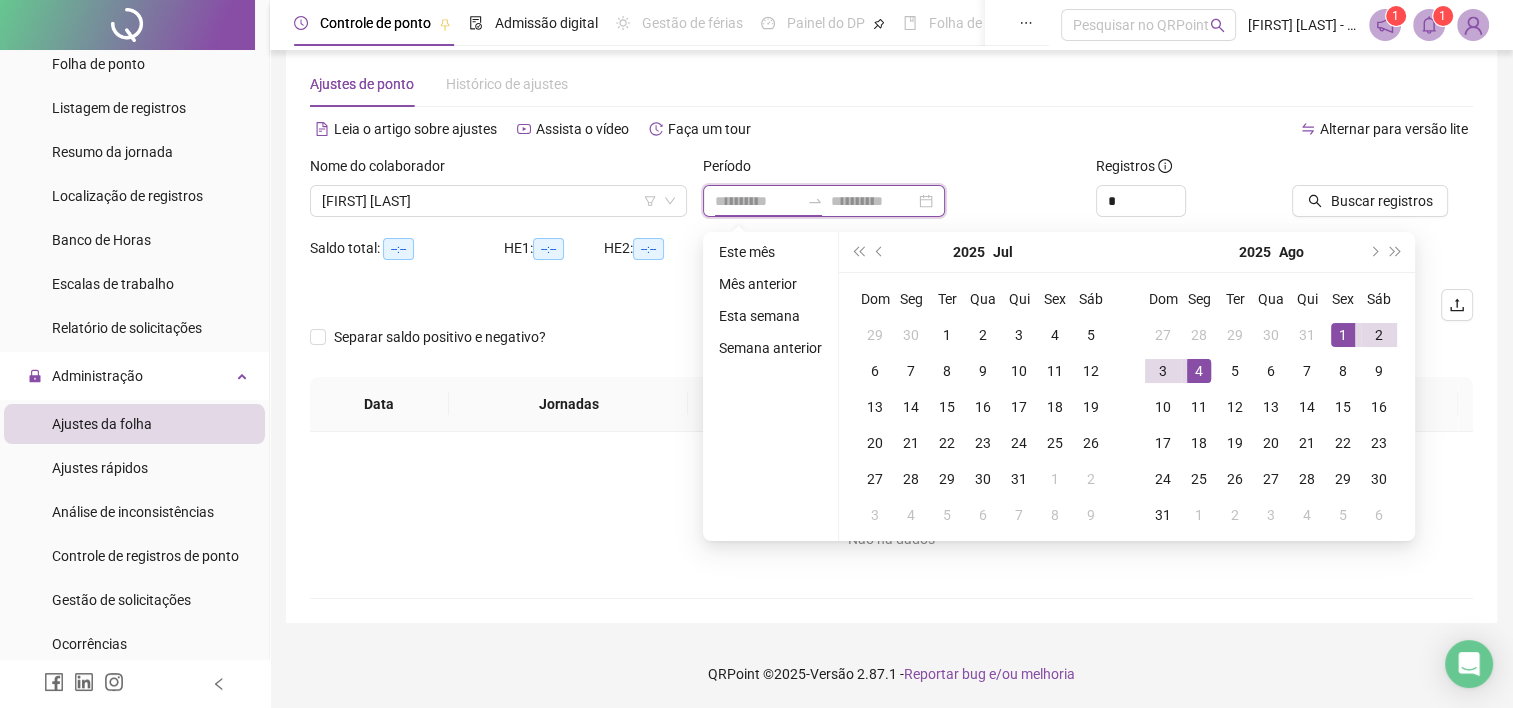 type on "**********" 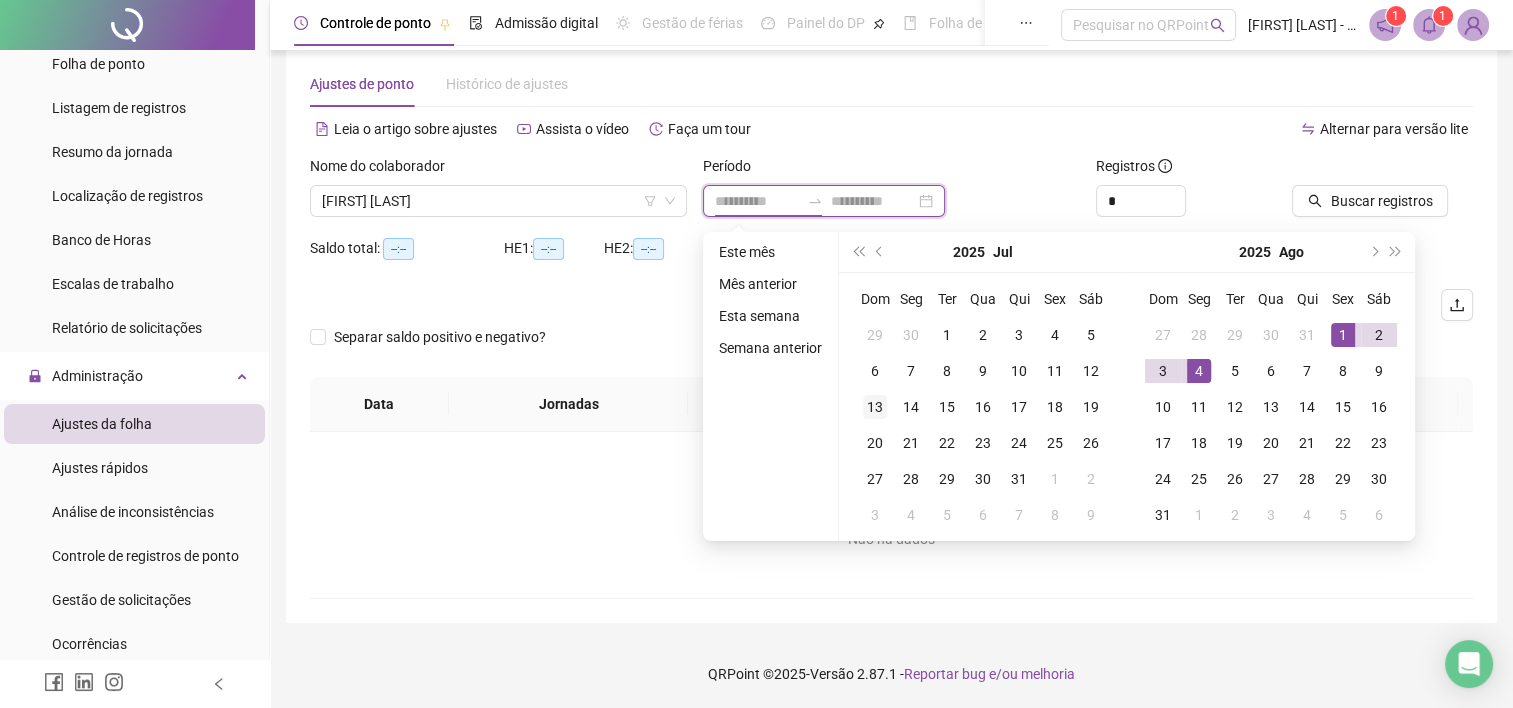 type on "**********" 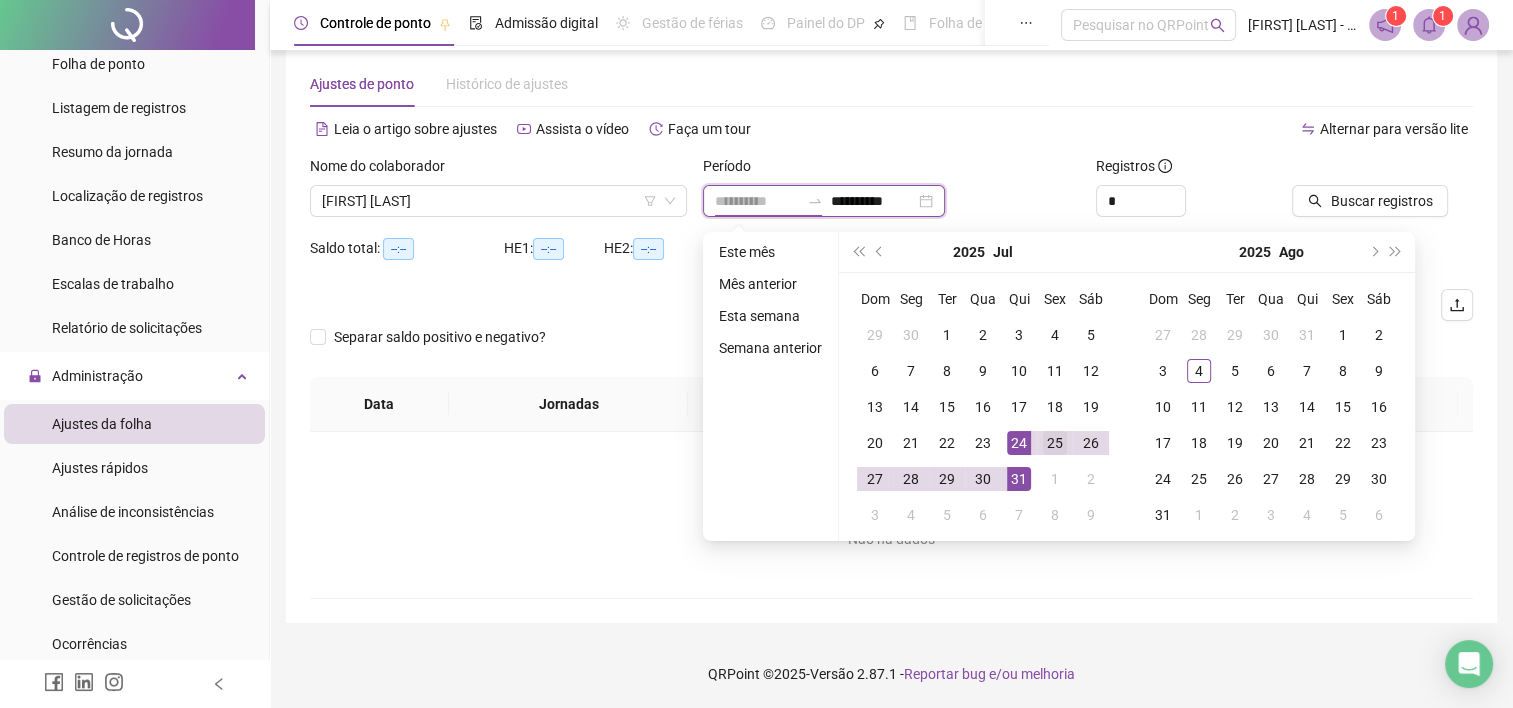 type on "**********" 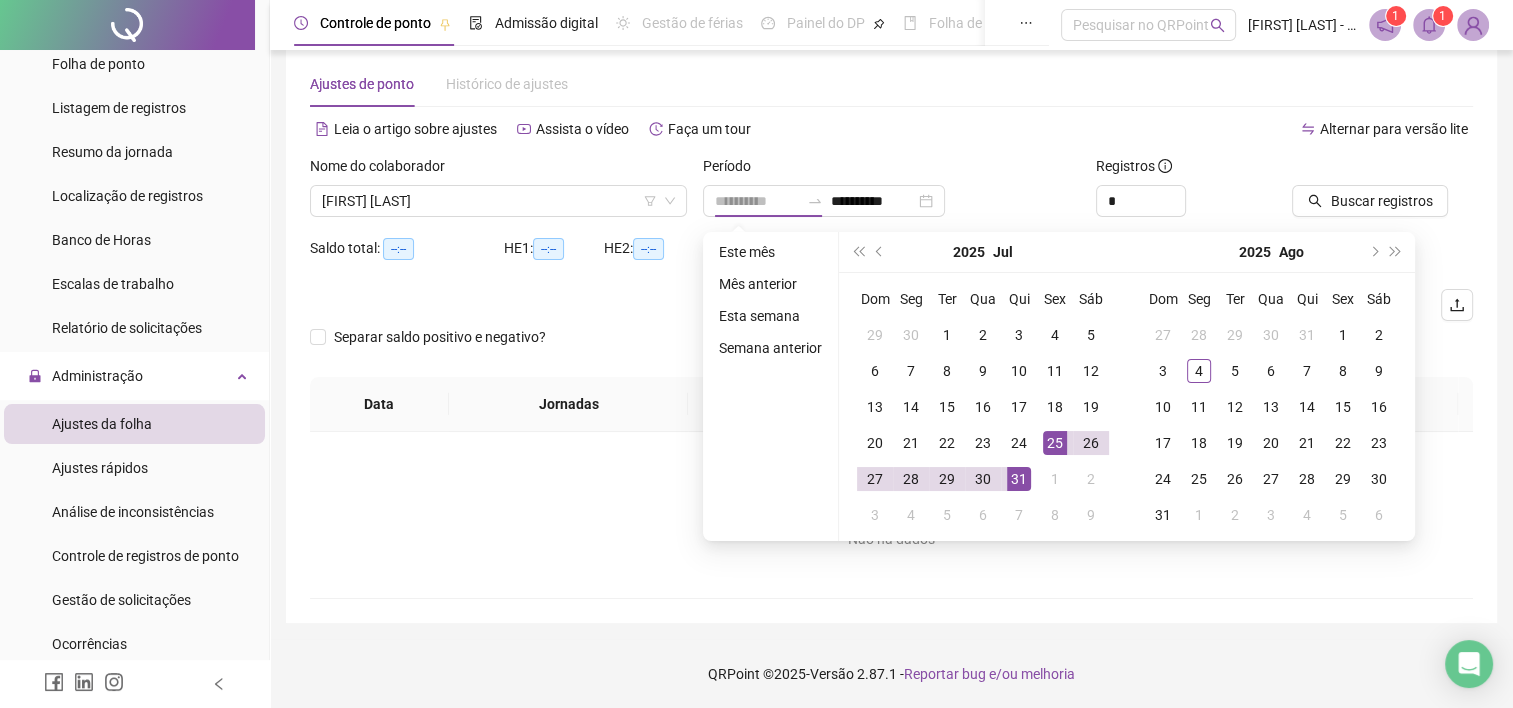 click on "25" at bounding box center (1055, 443) 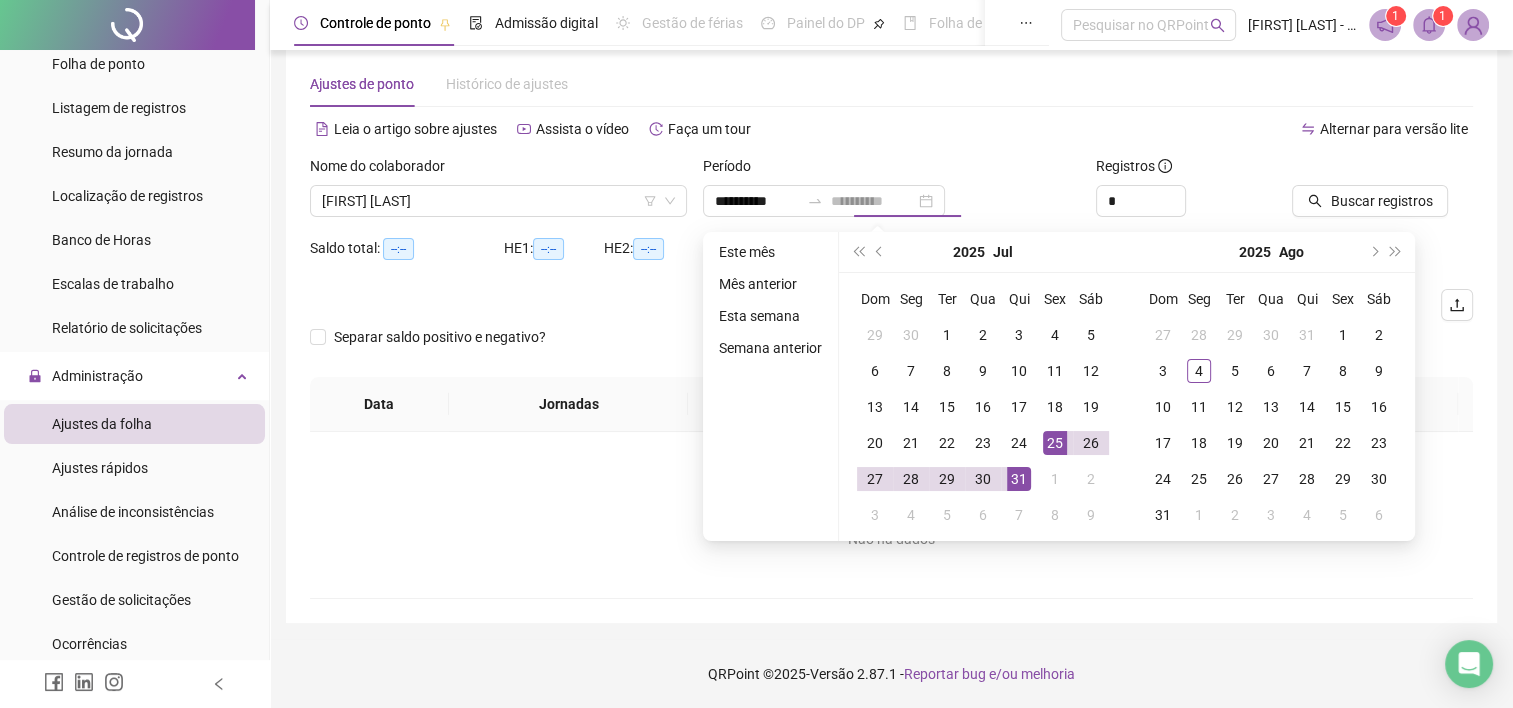 click on "25" at bounding box center [1055, 443] 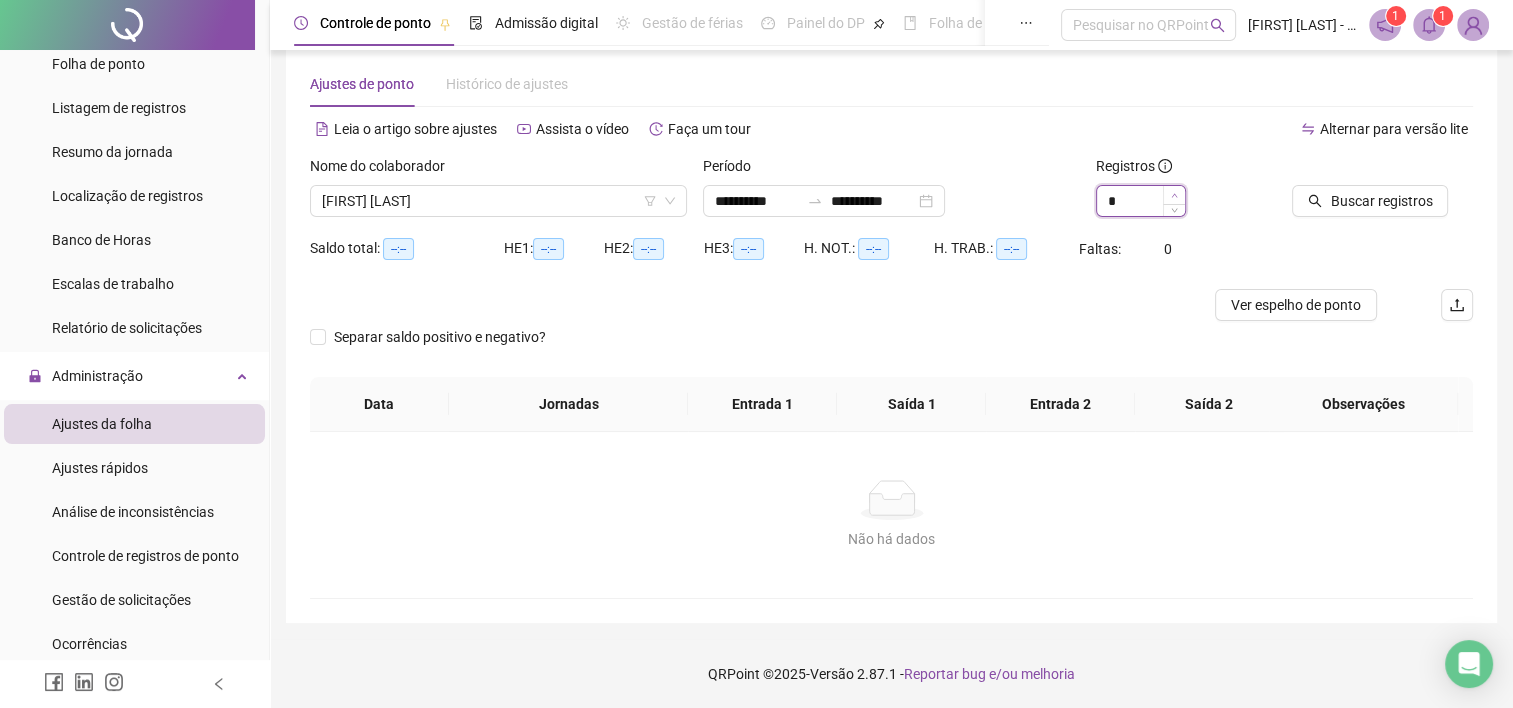 type on "*" 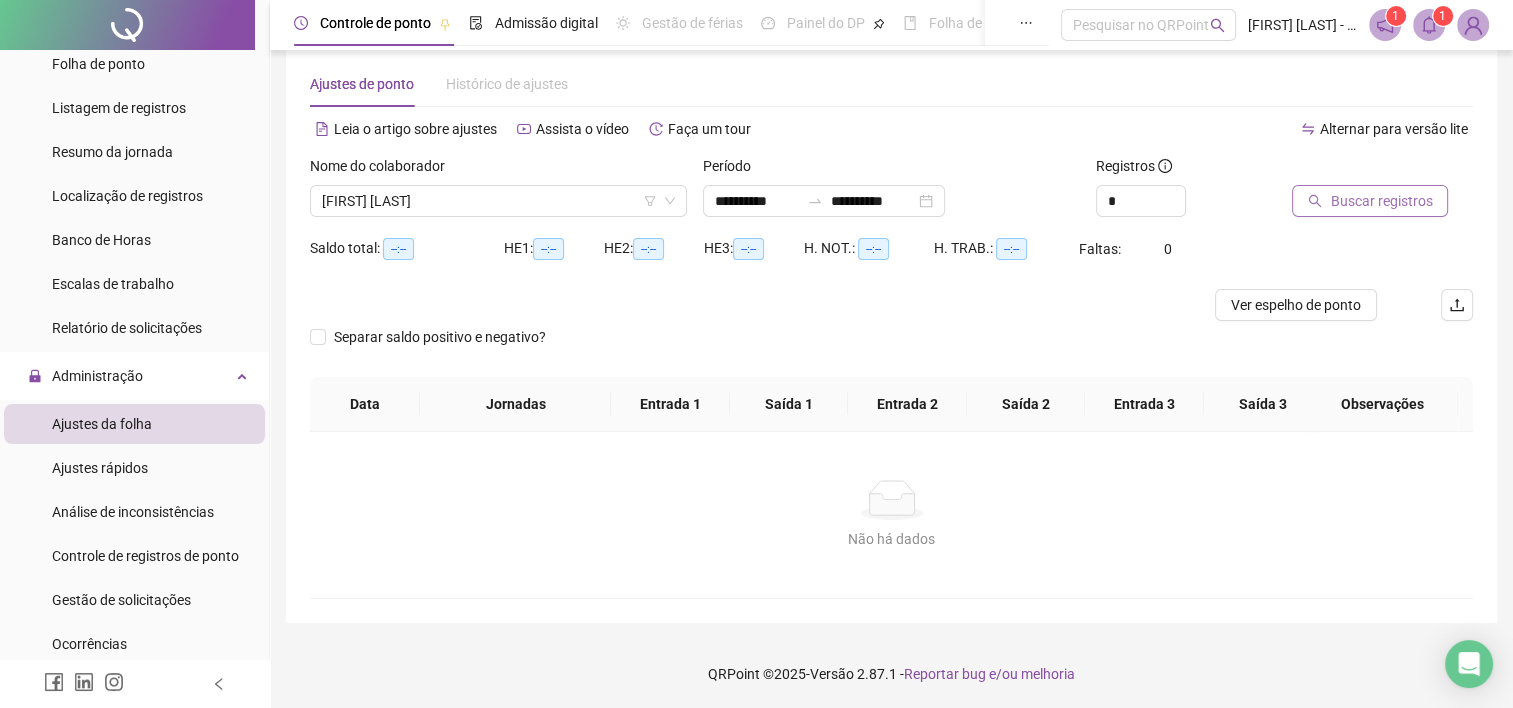 click on "Buscar registros" at bounding box center (1381, 201) 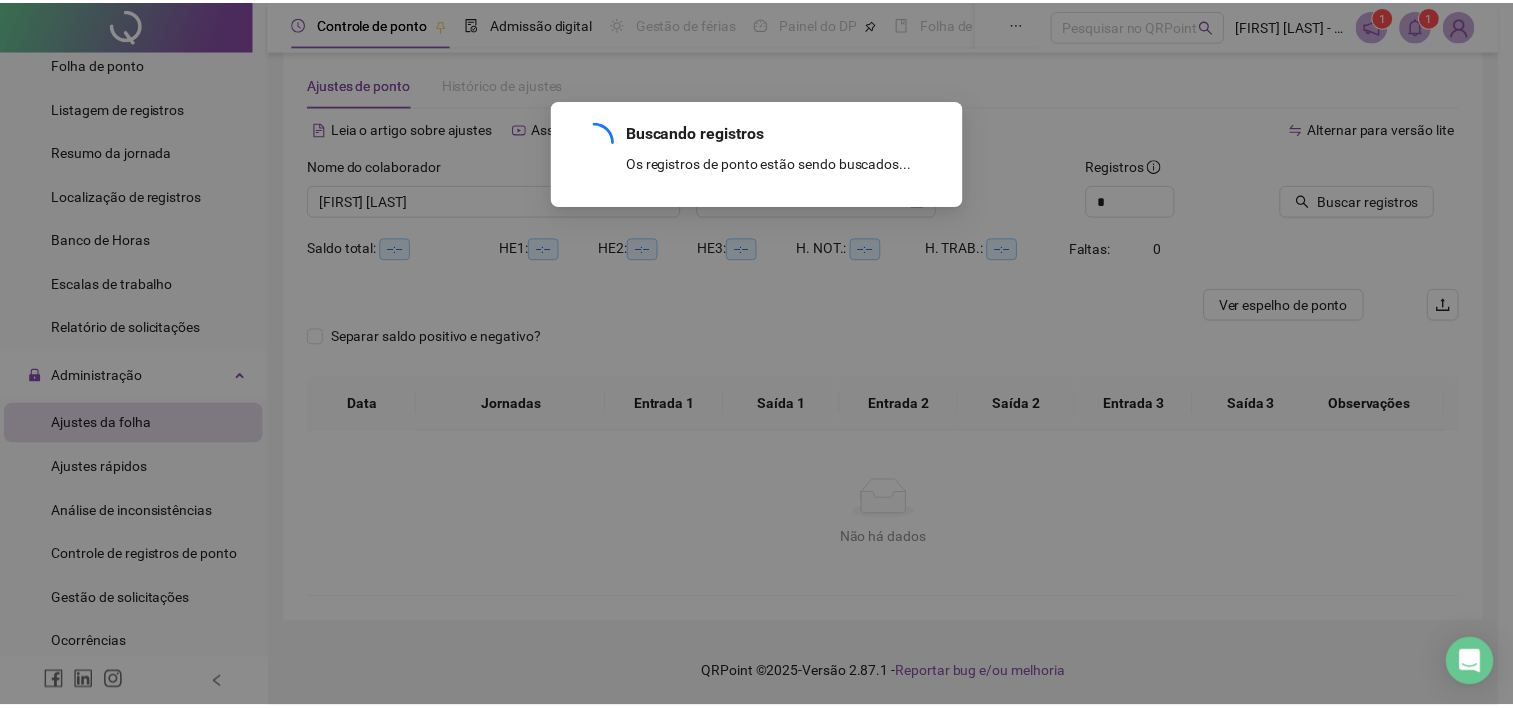 scroll, scrollTop: 0, scrollLeft: 0, axis: both 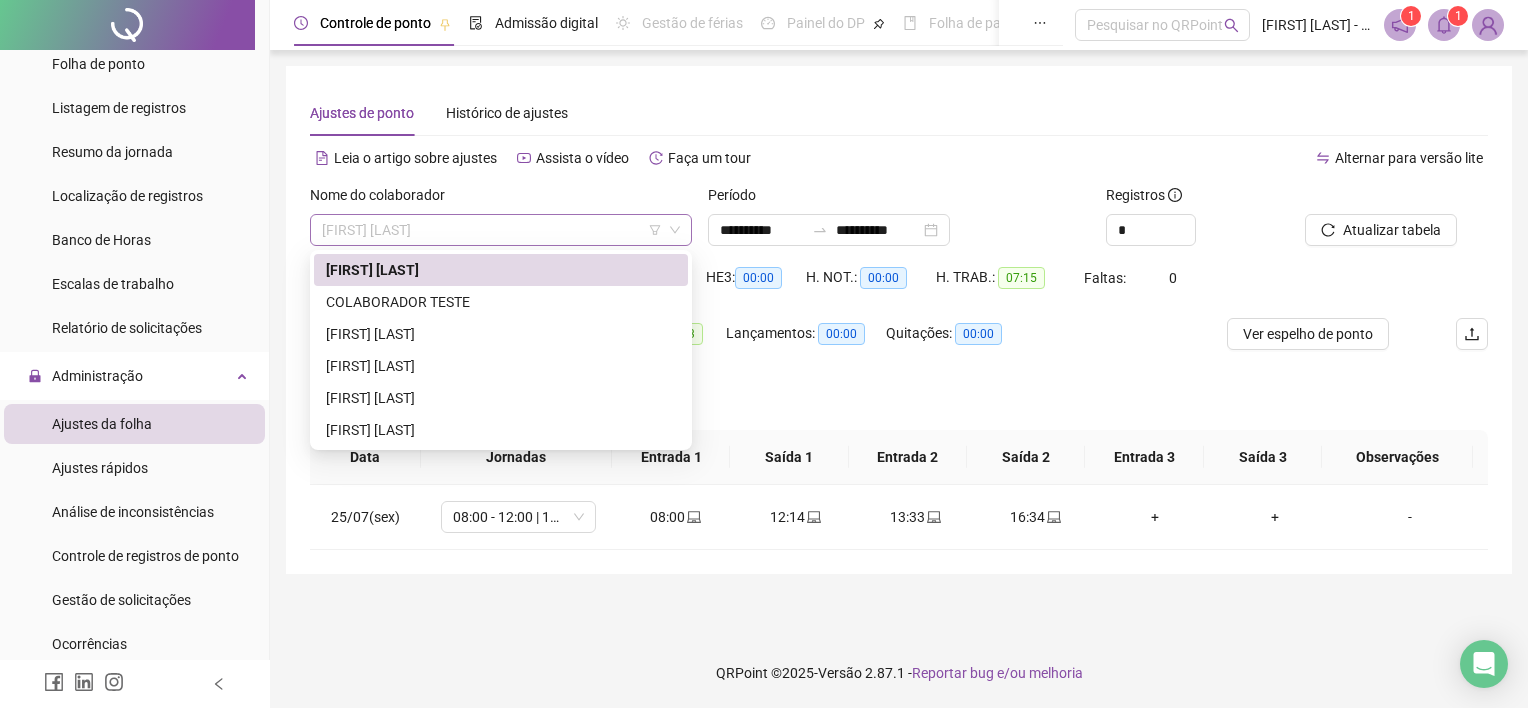 click on "[FIRST] [LAST]" at bounding box center [501, 230] 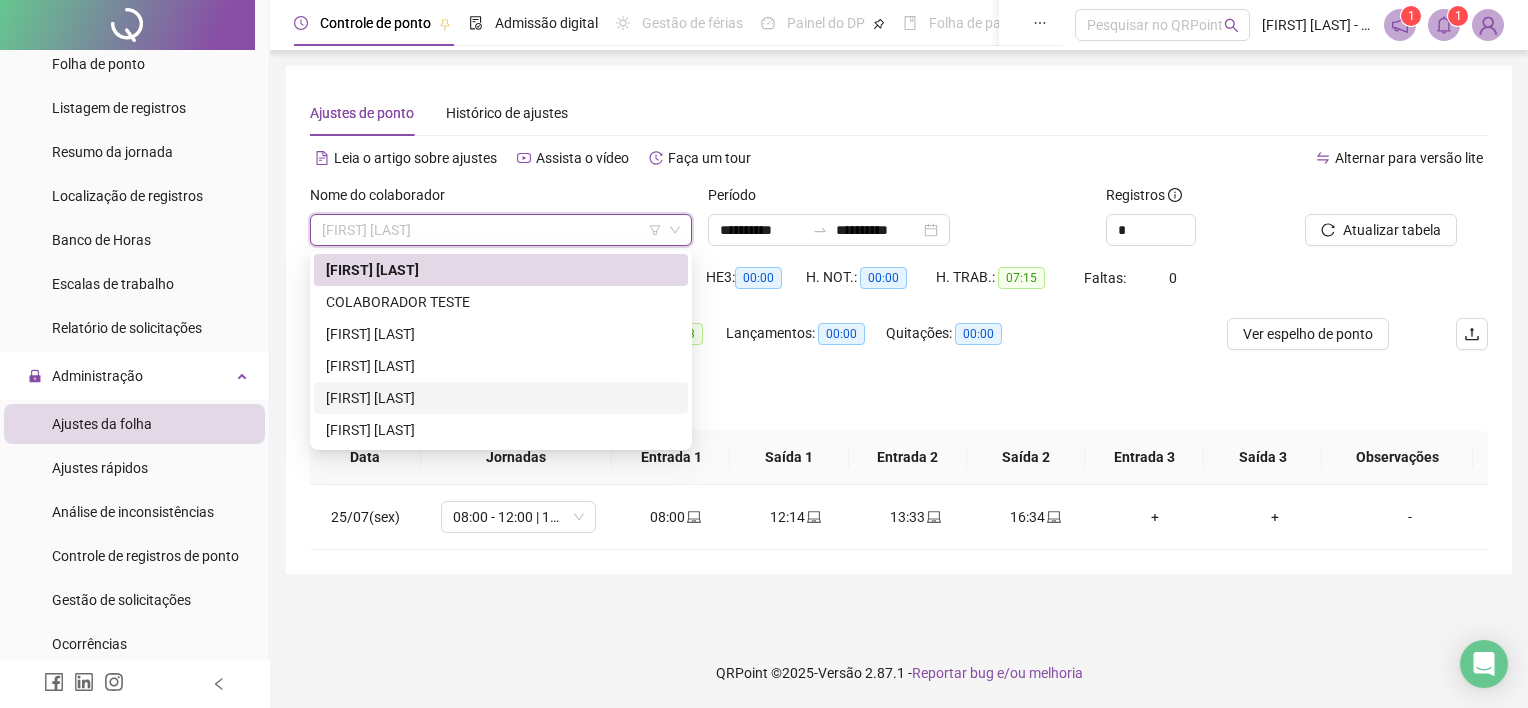 click on "[FIRST] [LAST]" at bounding box center (501, 398) 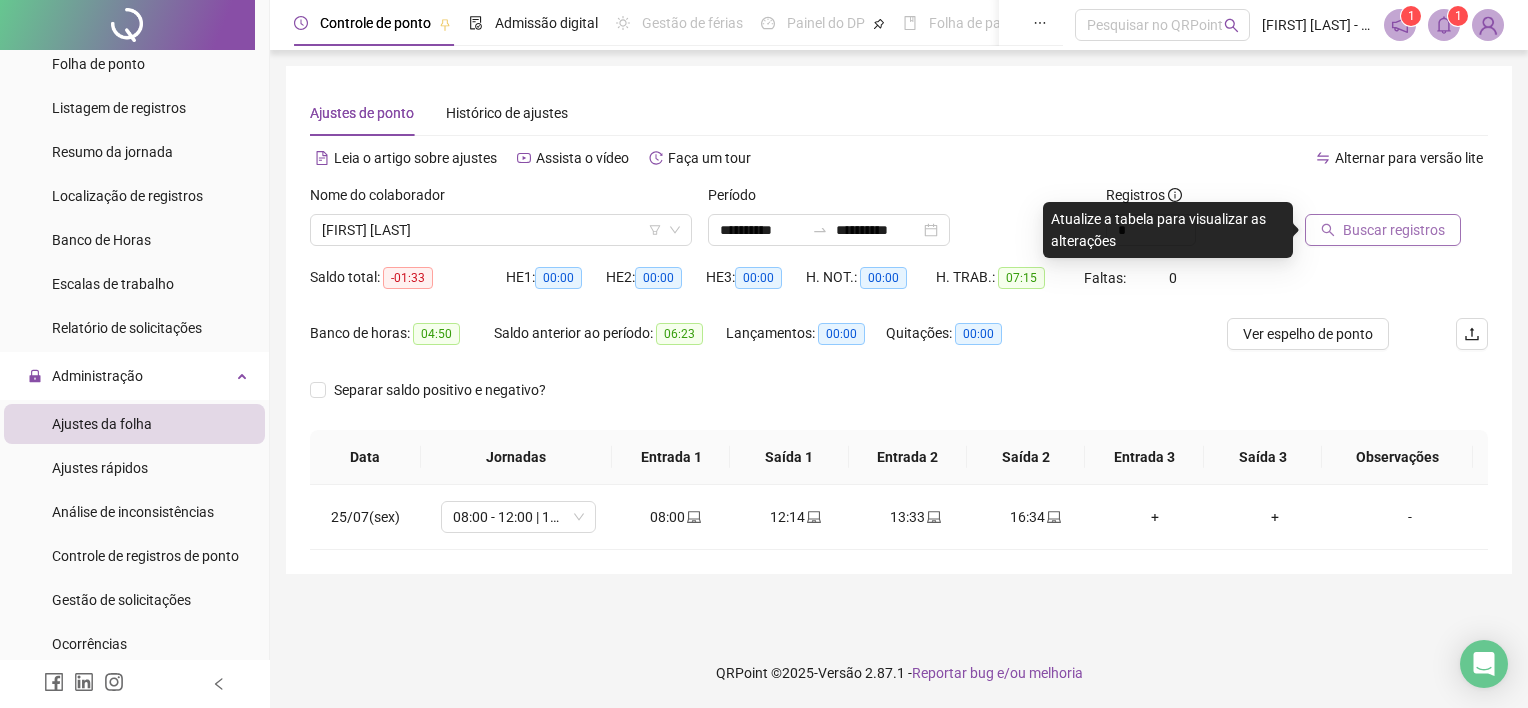 click on "Buscar registros" at bounding box center (1394, 230) 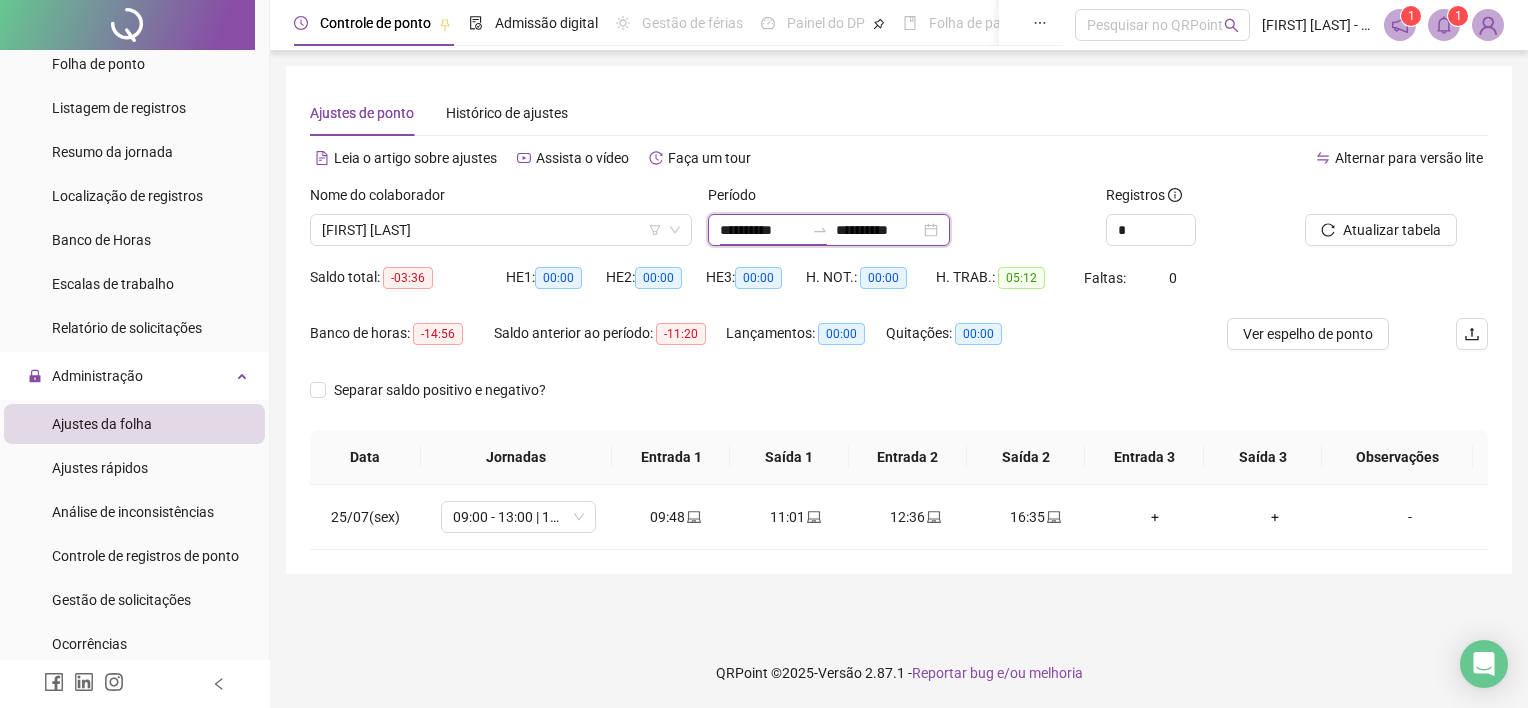 click on "**********" at bounding box center (762, 230) 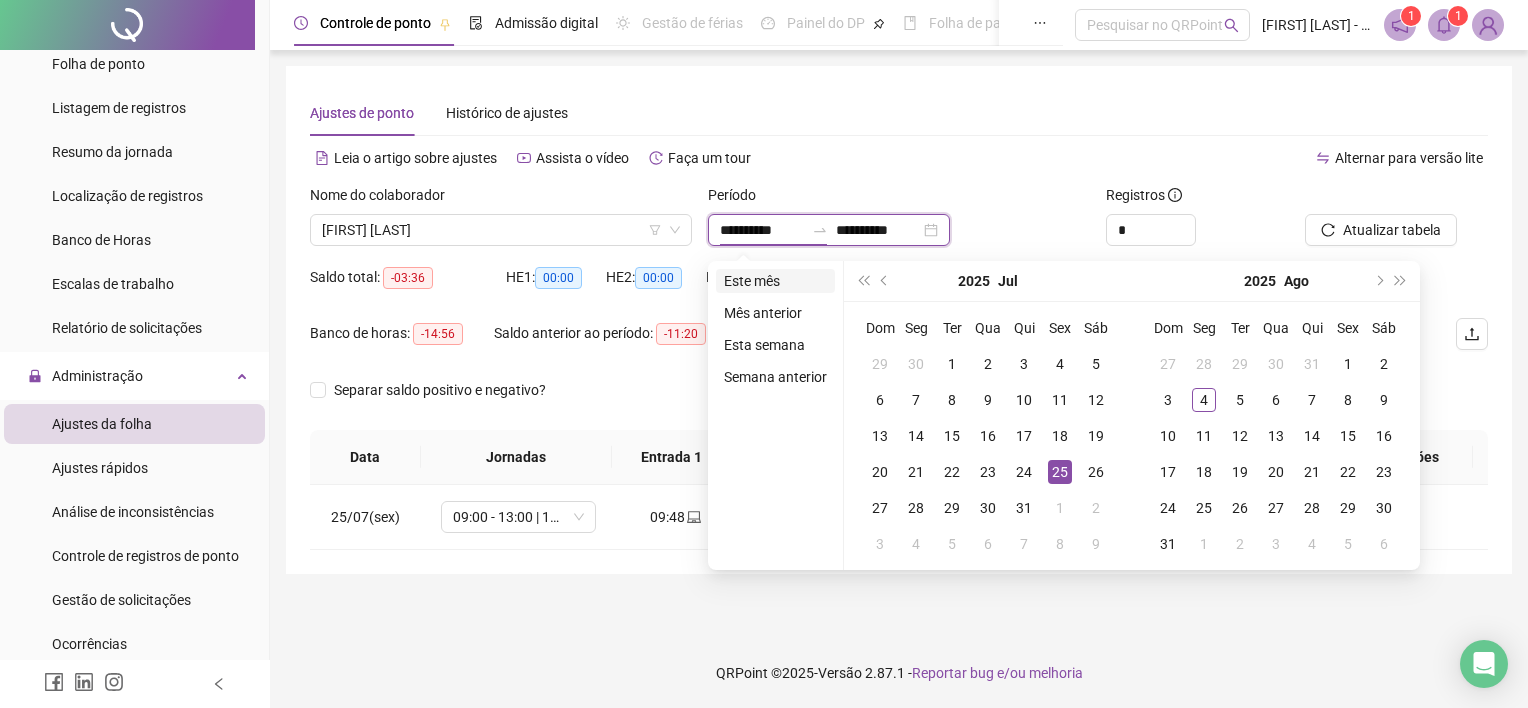 type on "**********" 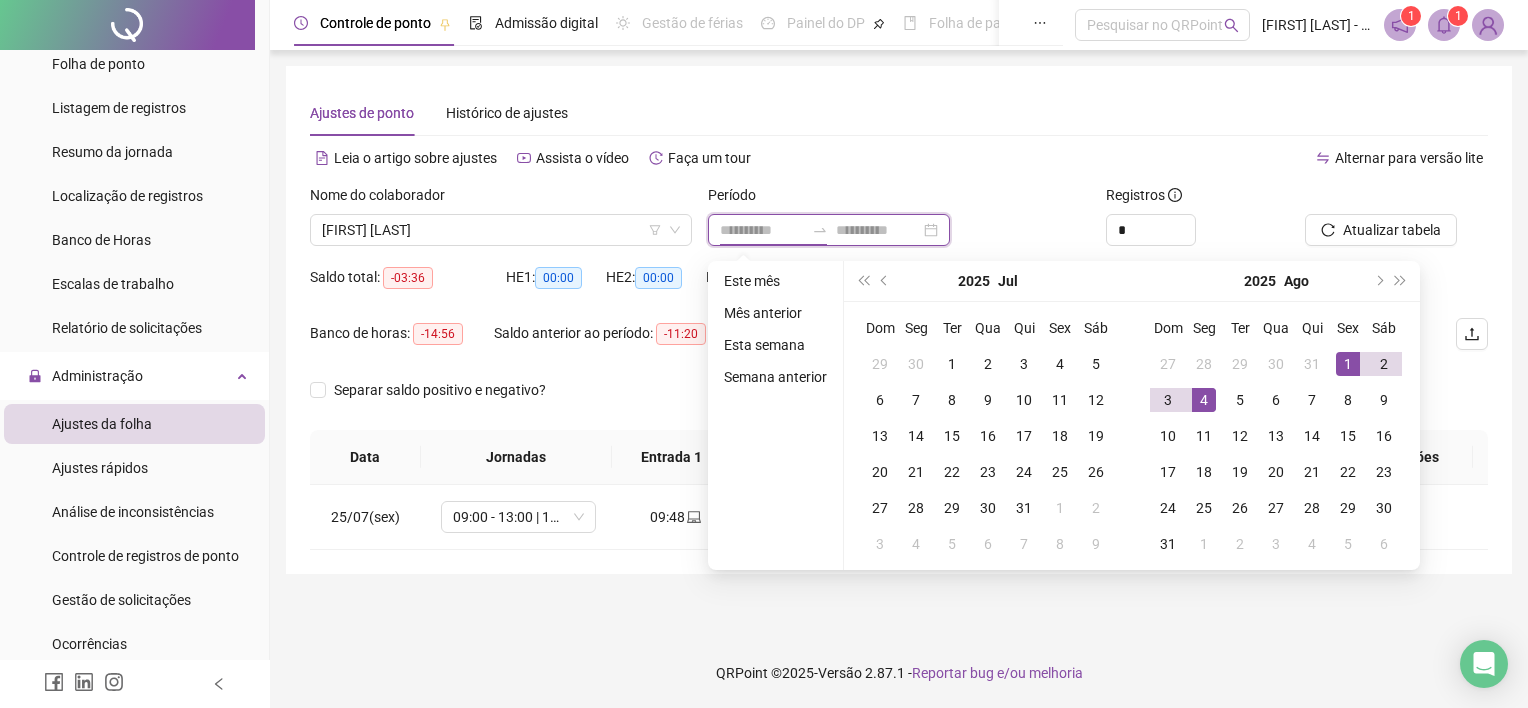 type on "**********" 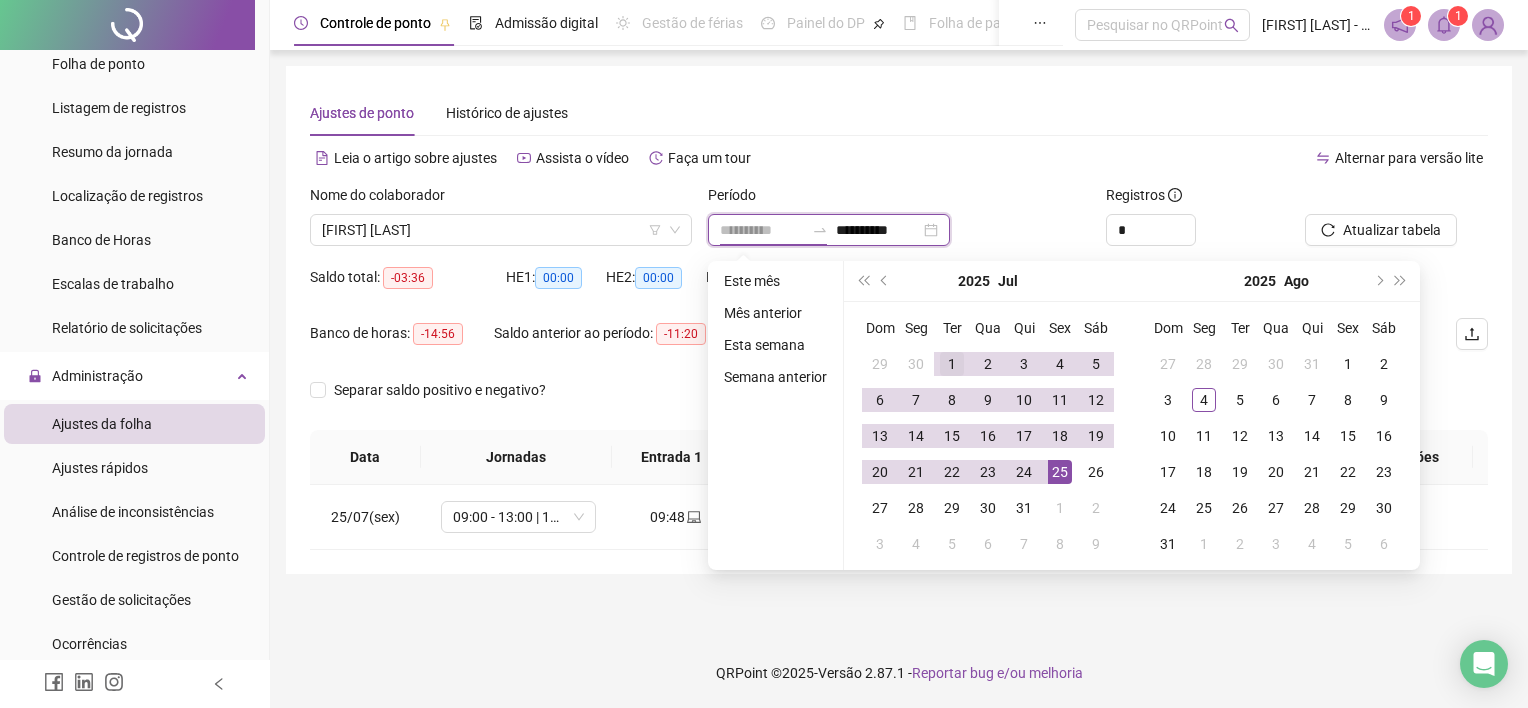type on "**********" 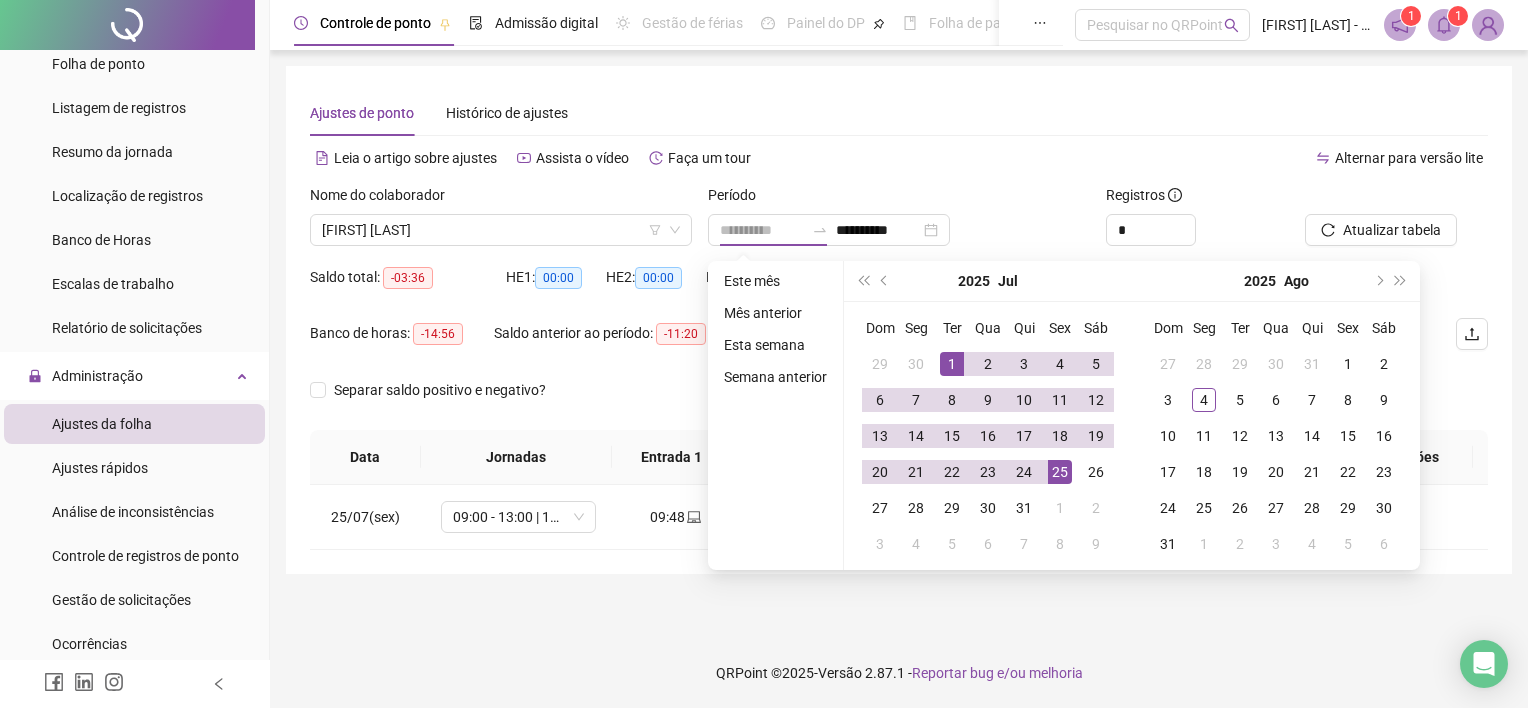click on "1" at bounding box center [952, 364] 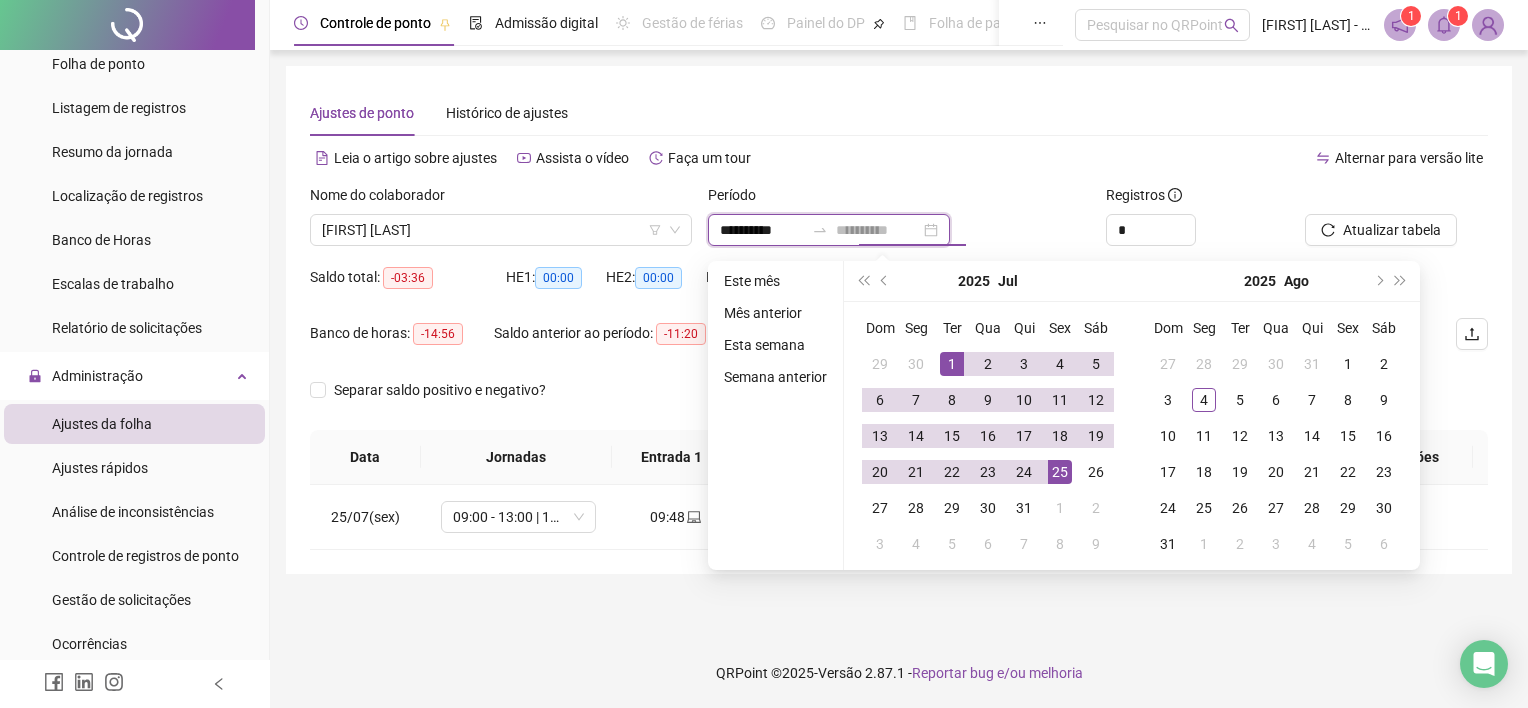 type on "**********" 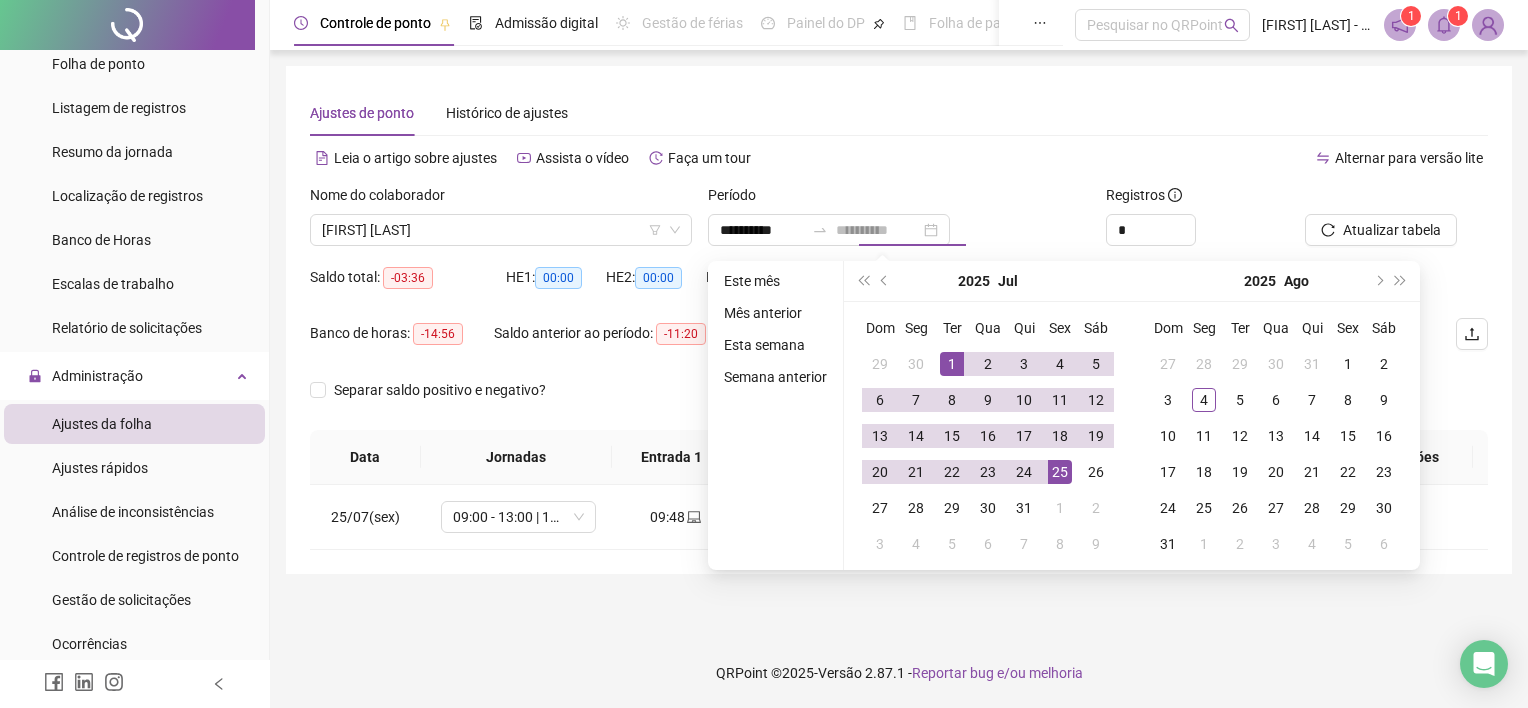 click on "25" at bounding box center (1060, 472) 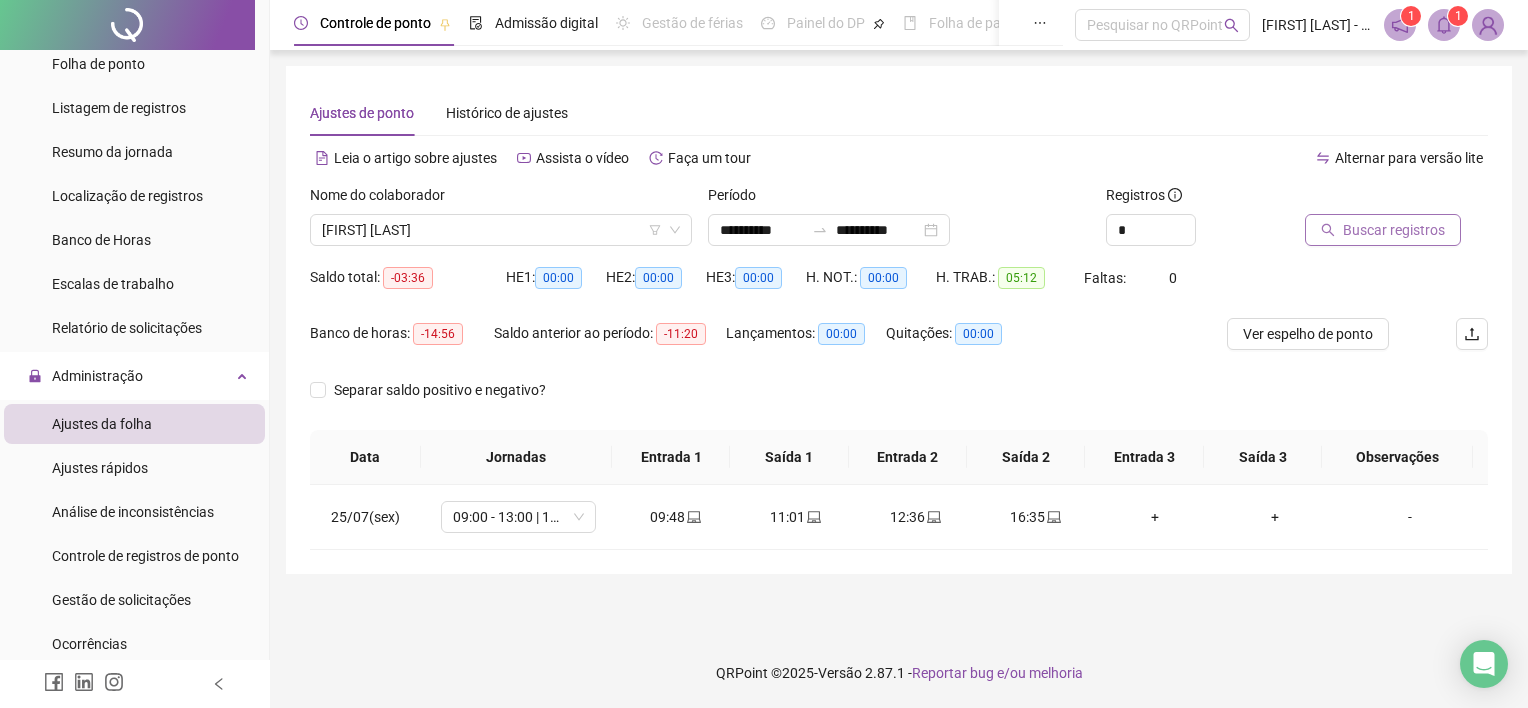 click on "Buscar registros" at bounding box center [1394, 230] 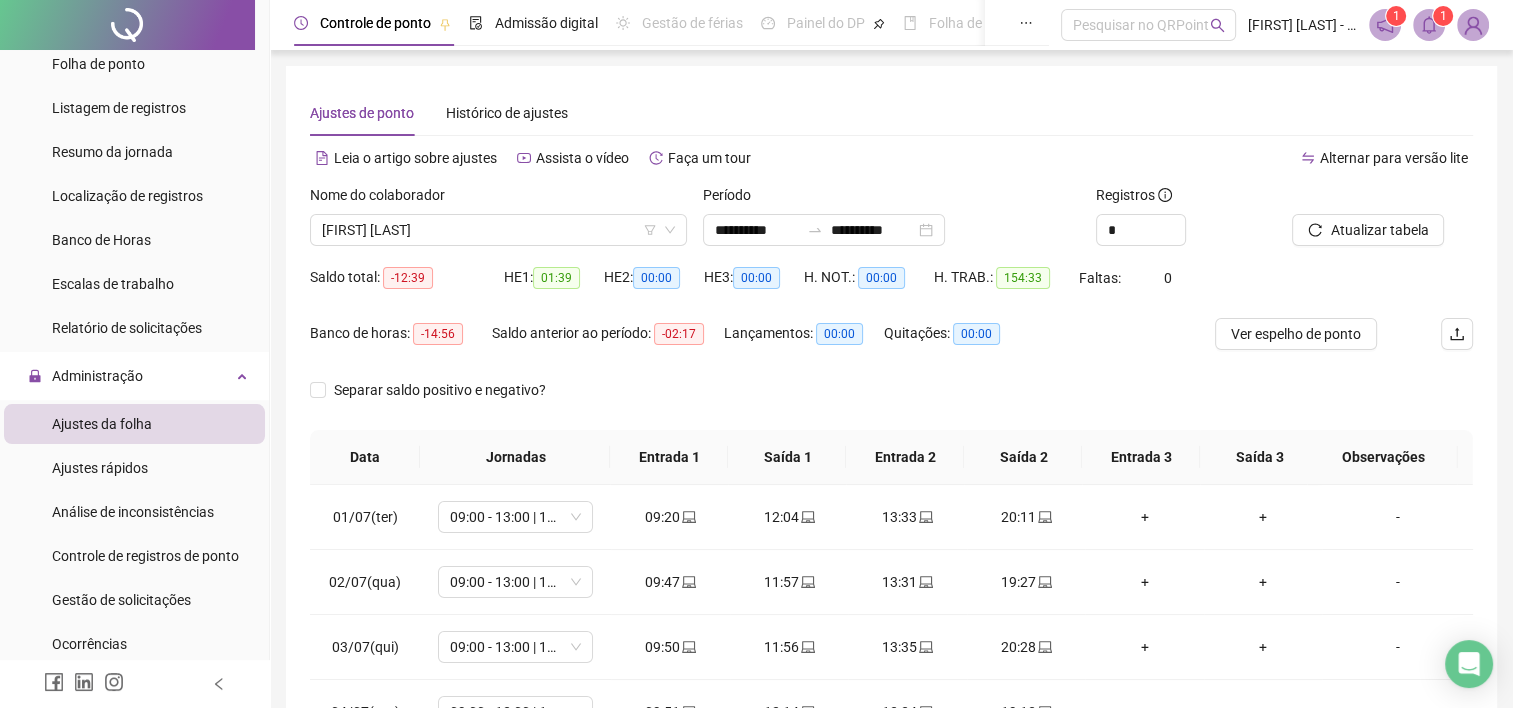 scroll, scrollTop: 200, scrollLeft: 0, axis: vertical 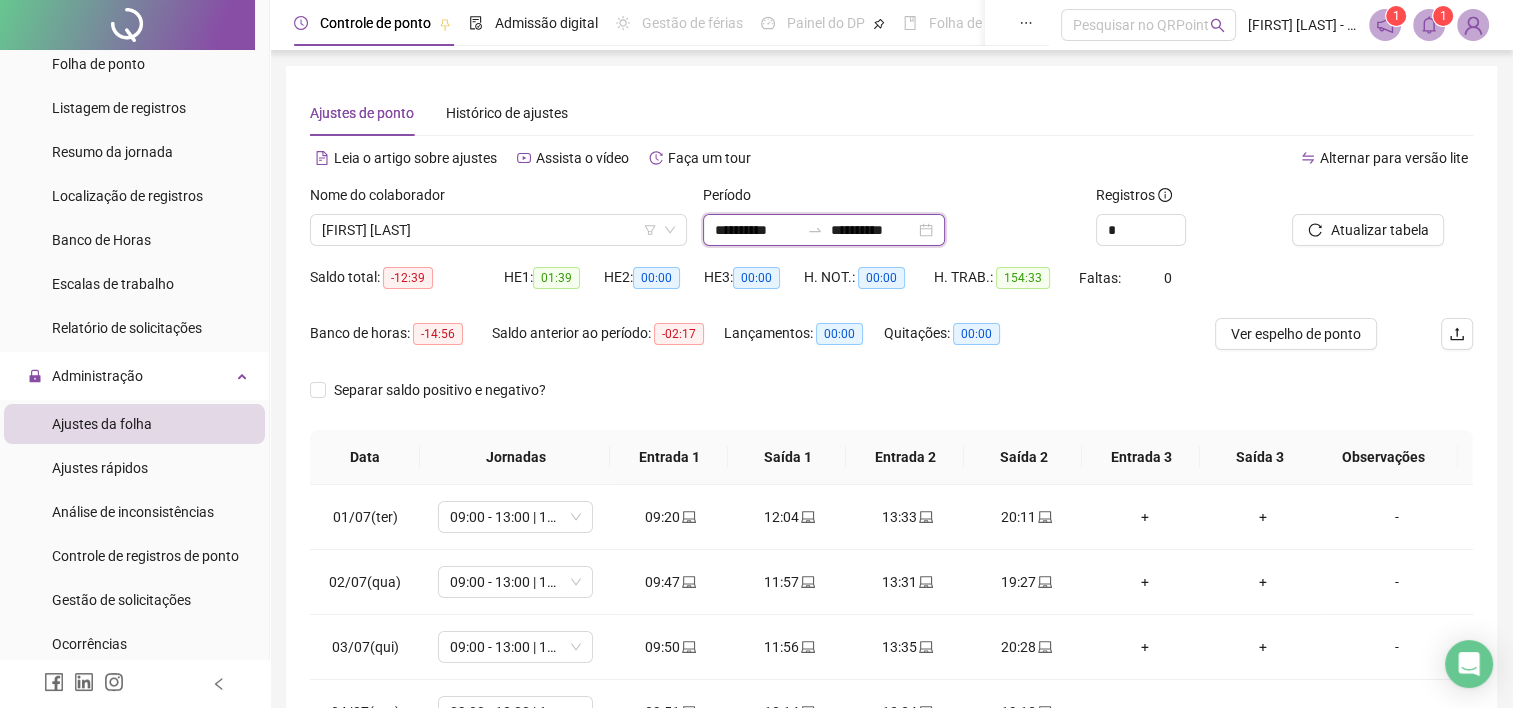 click on "**********" at bounding box center (757, 230) 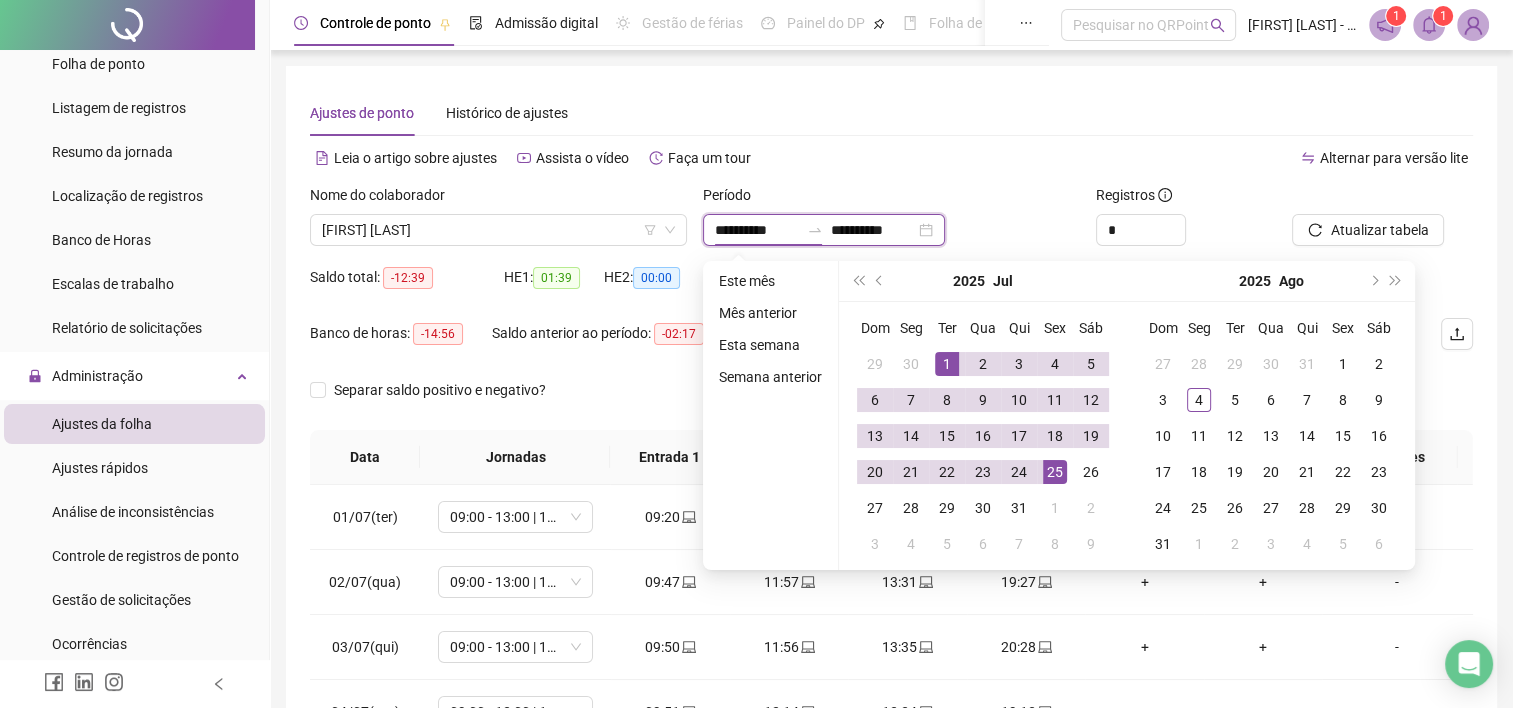 type on "**********" 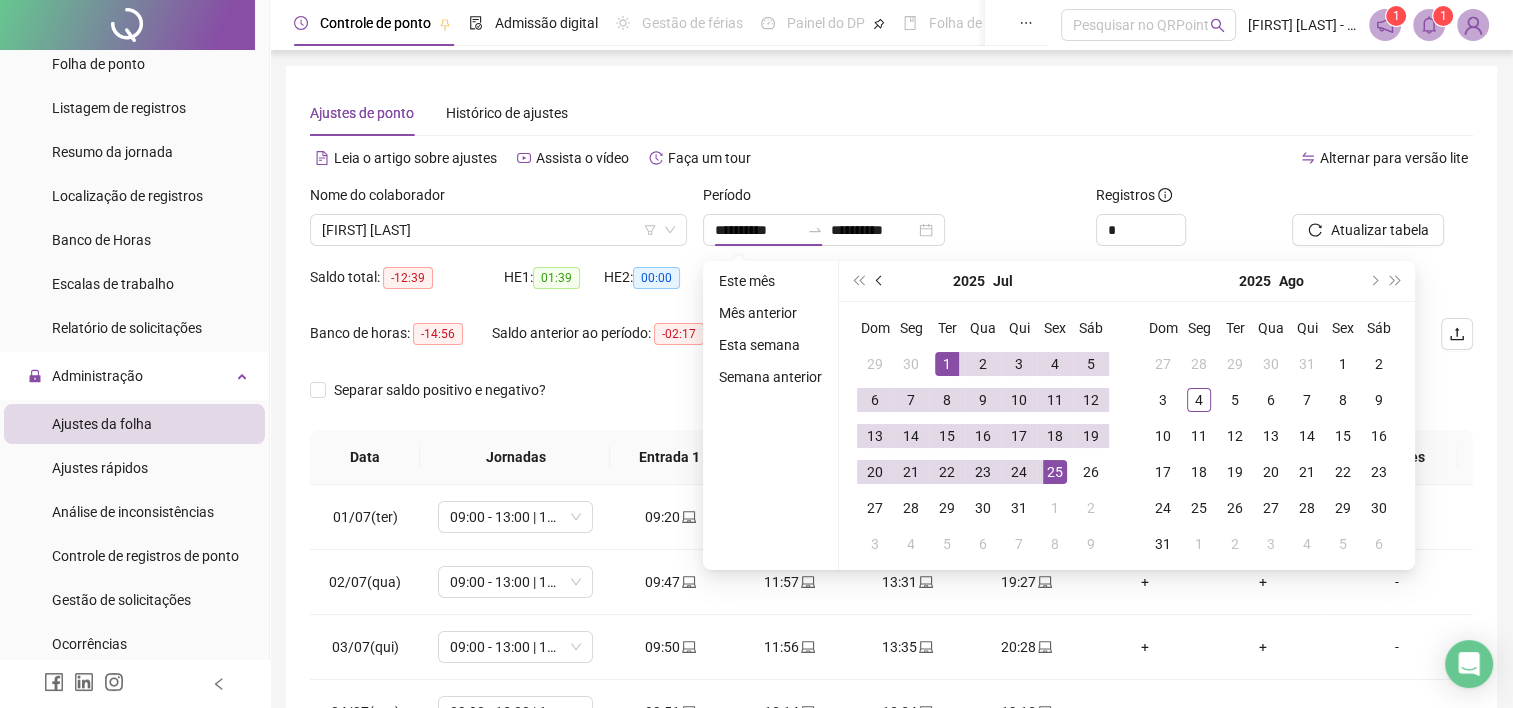click at bounding box center (880, 281) 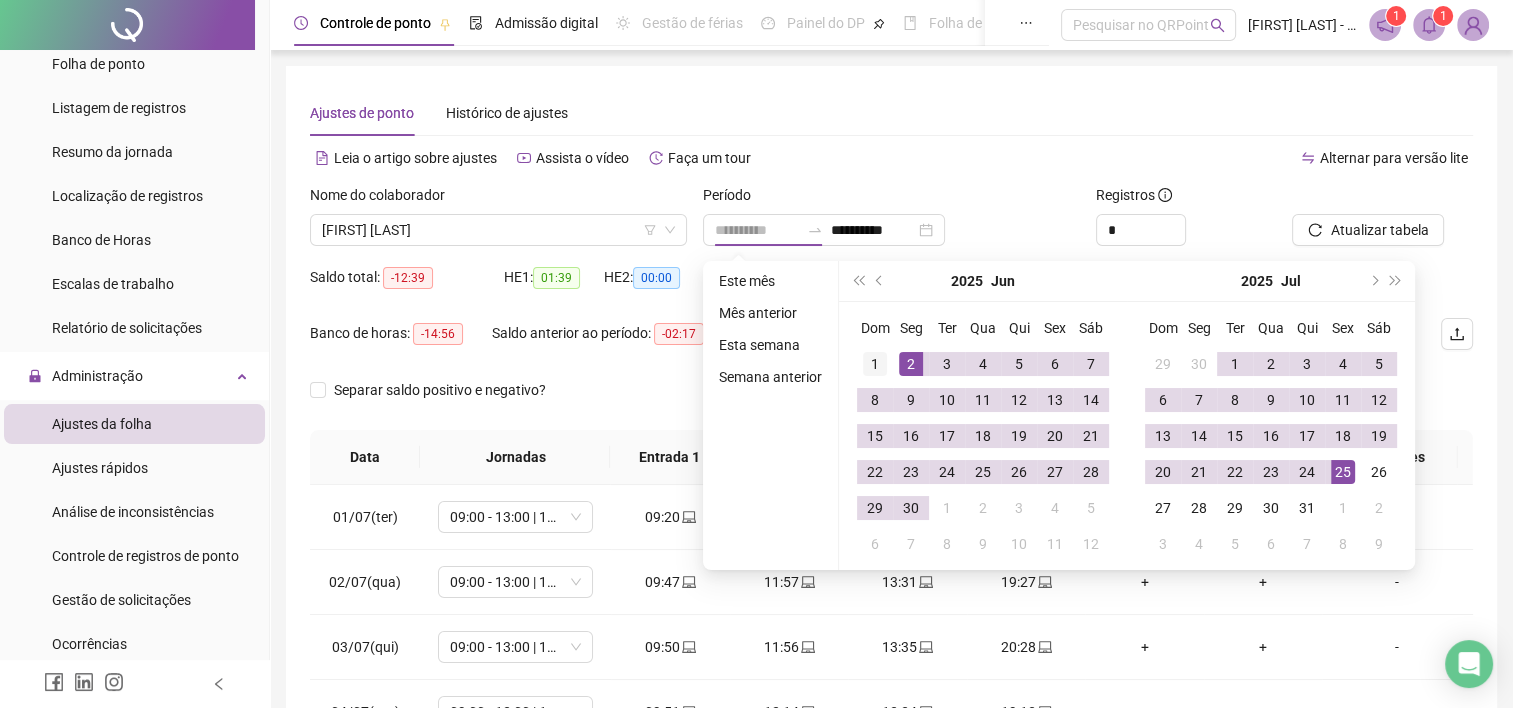 type on "**********" 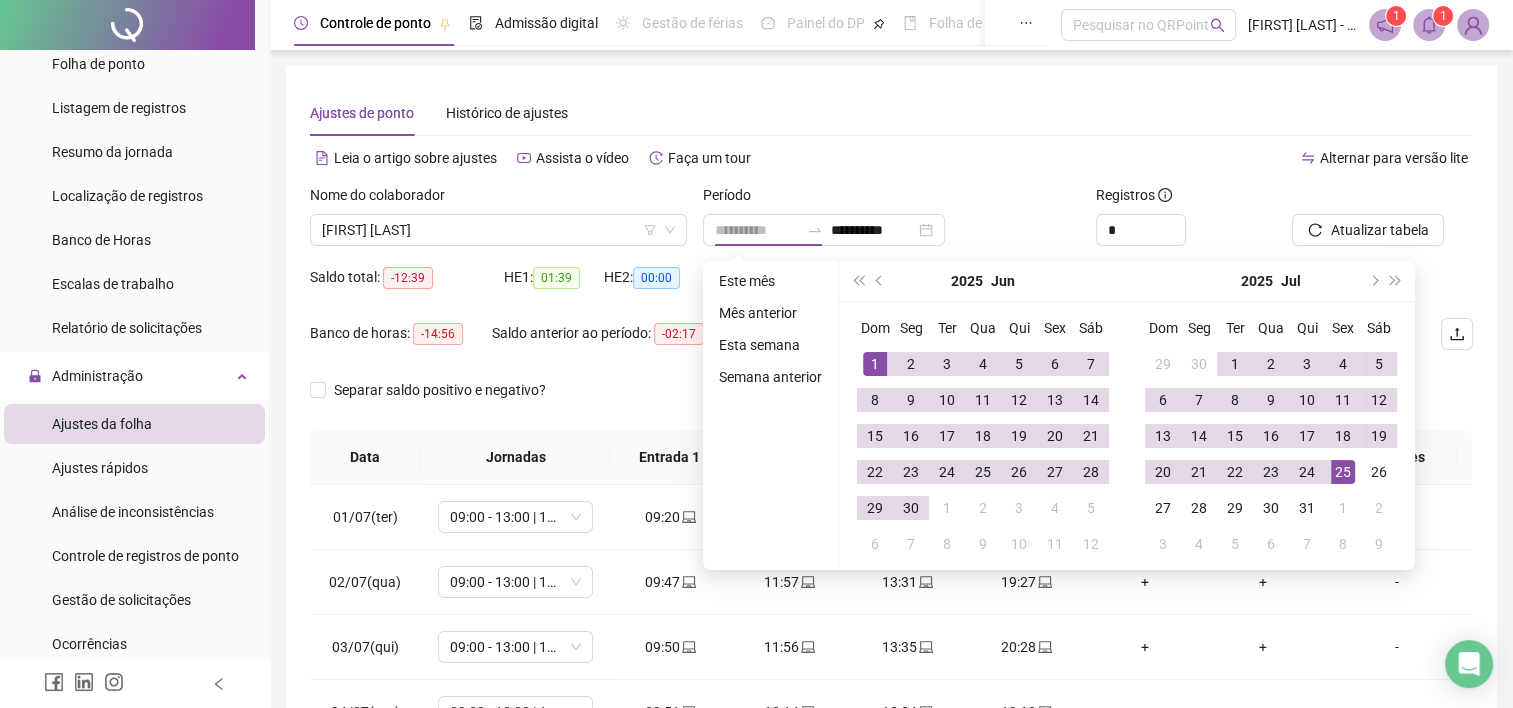 click on "1" at bounding box center (875, 364) 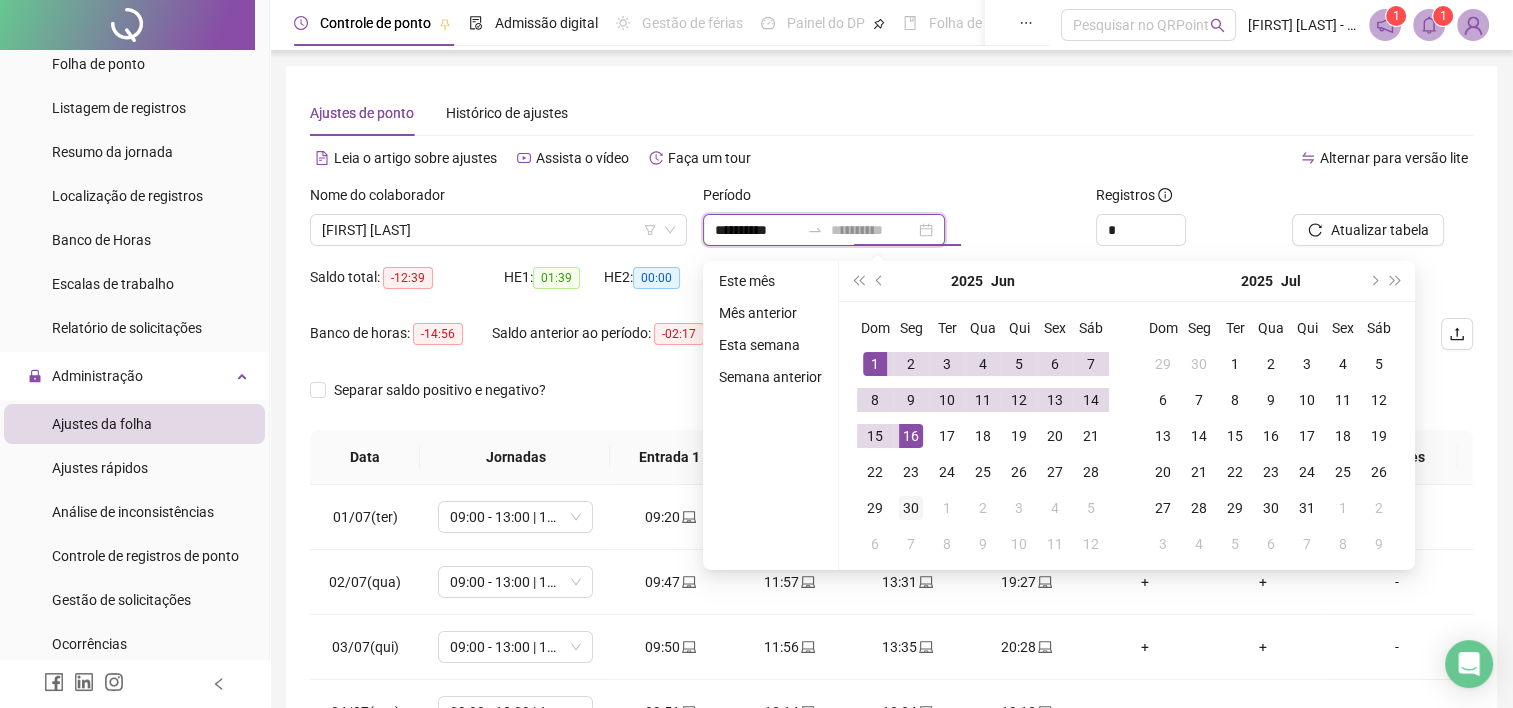 type on "**********" 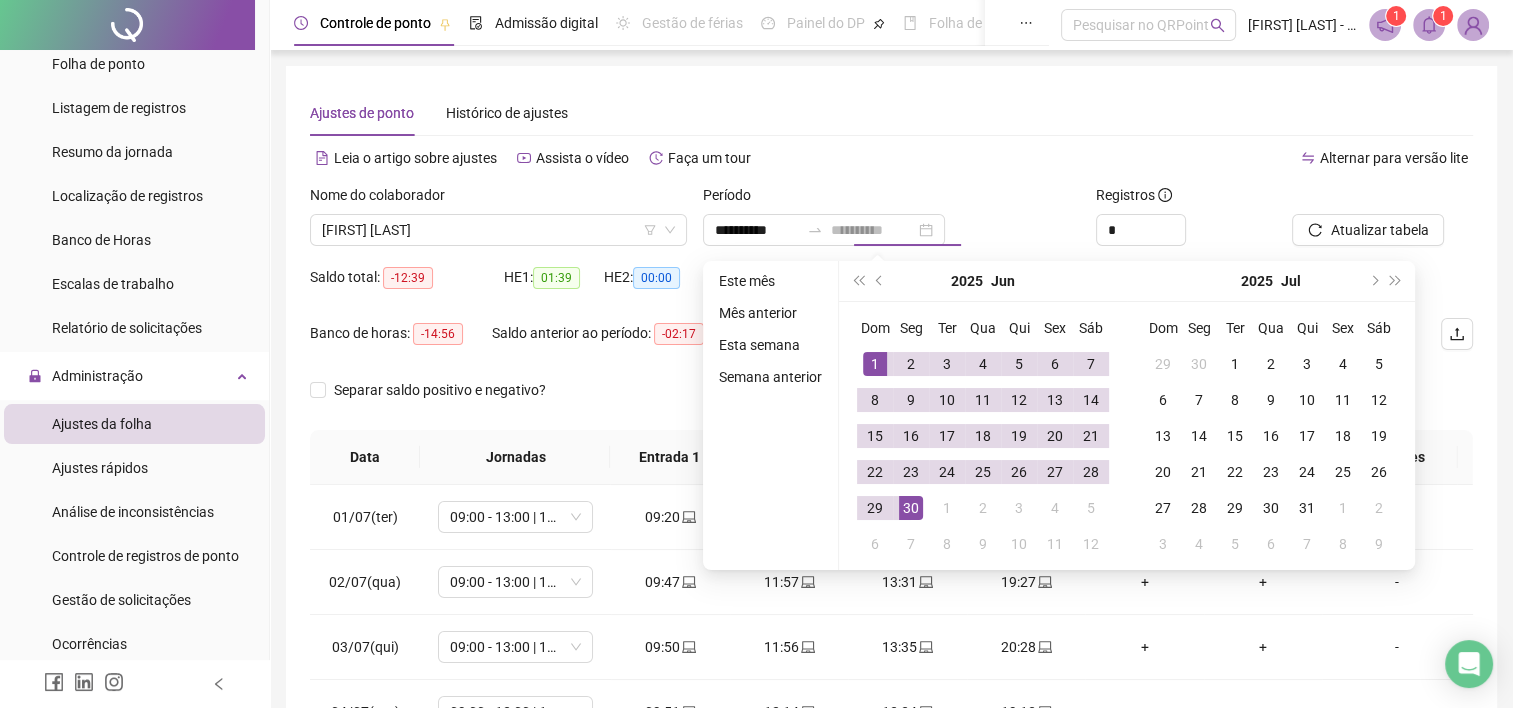 click on "30" at bounding box center [911, 508] 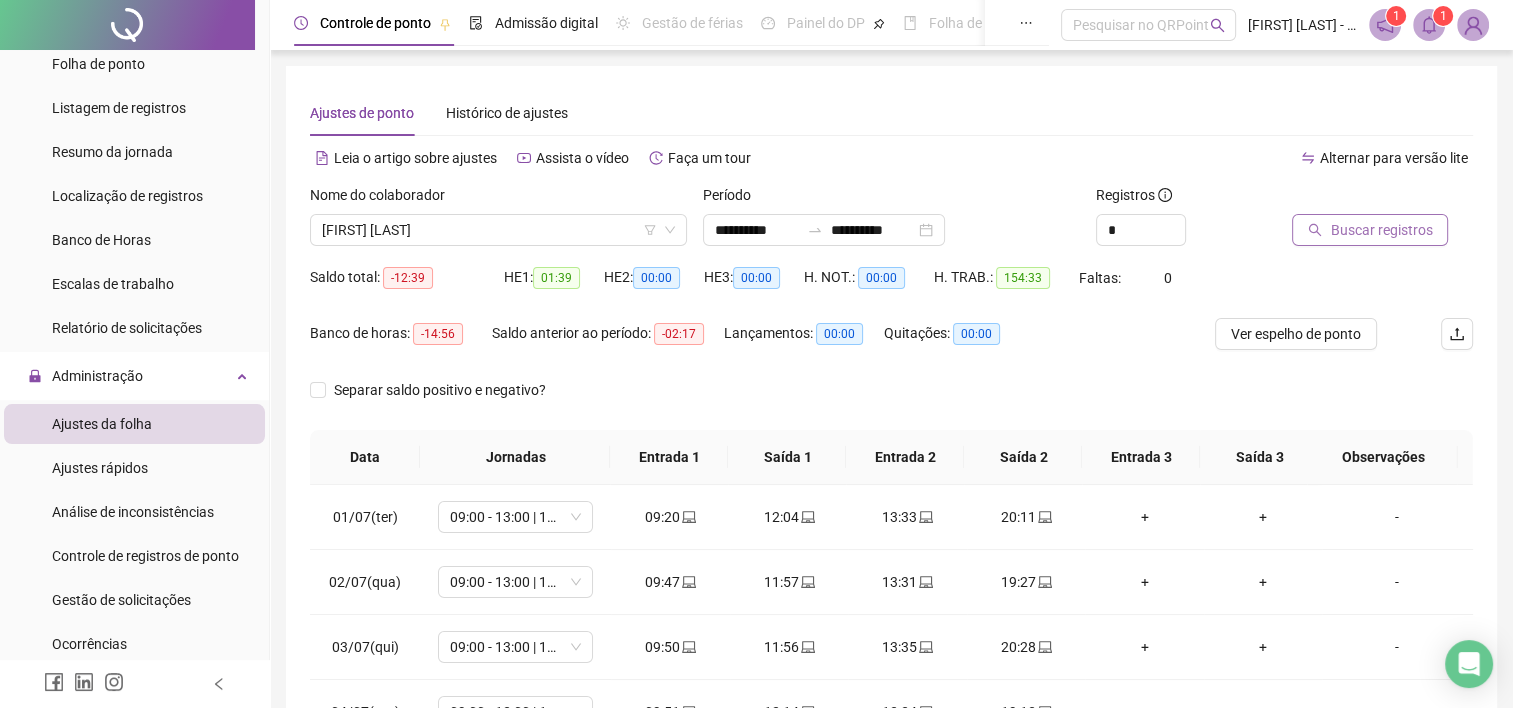 click on "Buscar registros" at bounding box center (1381, 230) 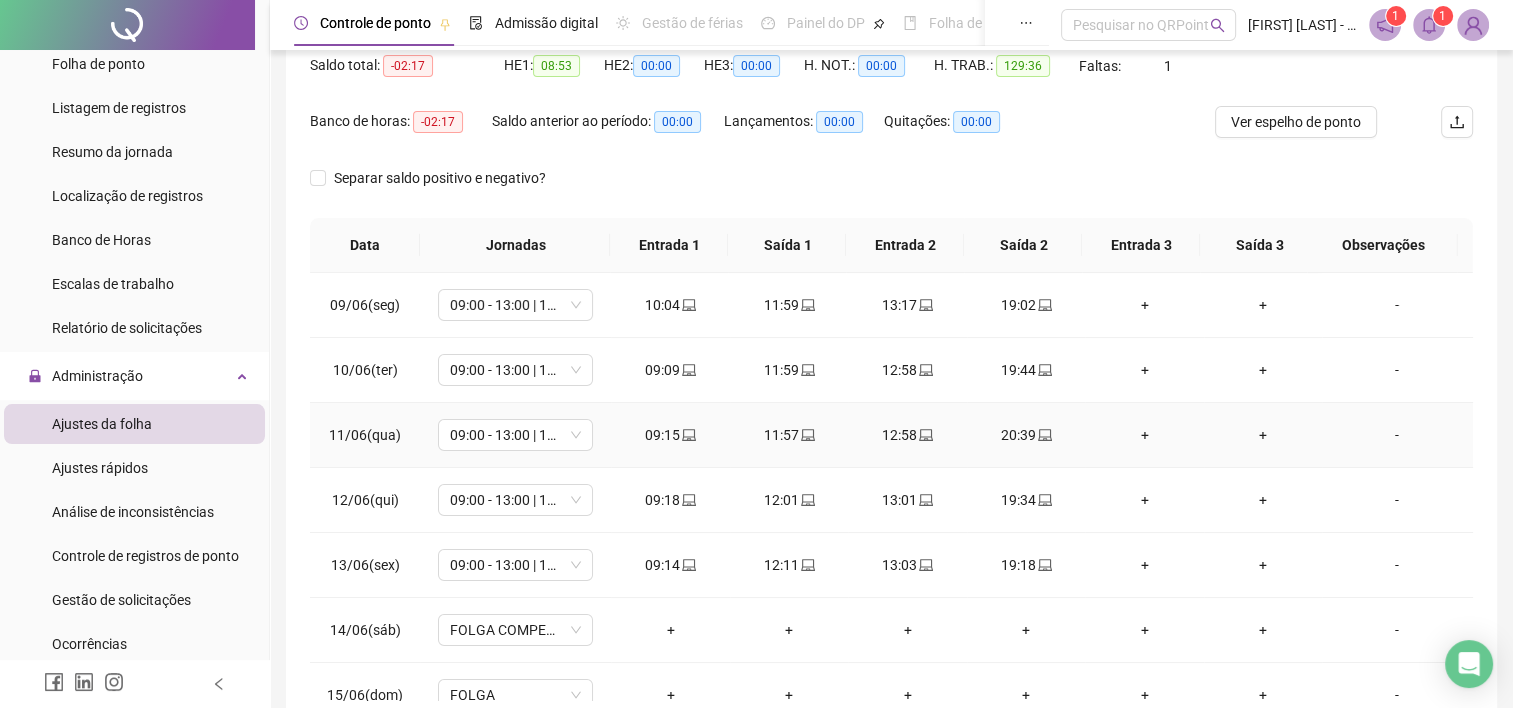 scroll, scrollTop: 300, scrollLeft: 0, axis: vertical 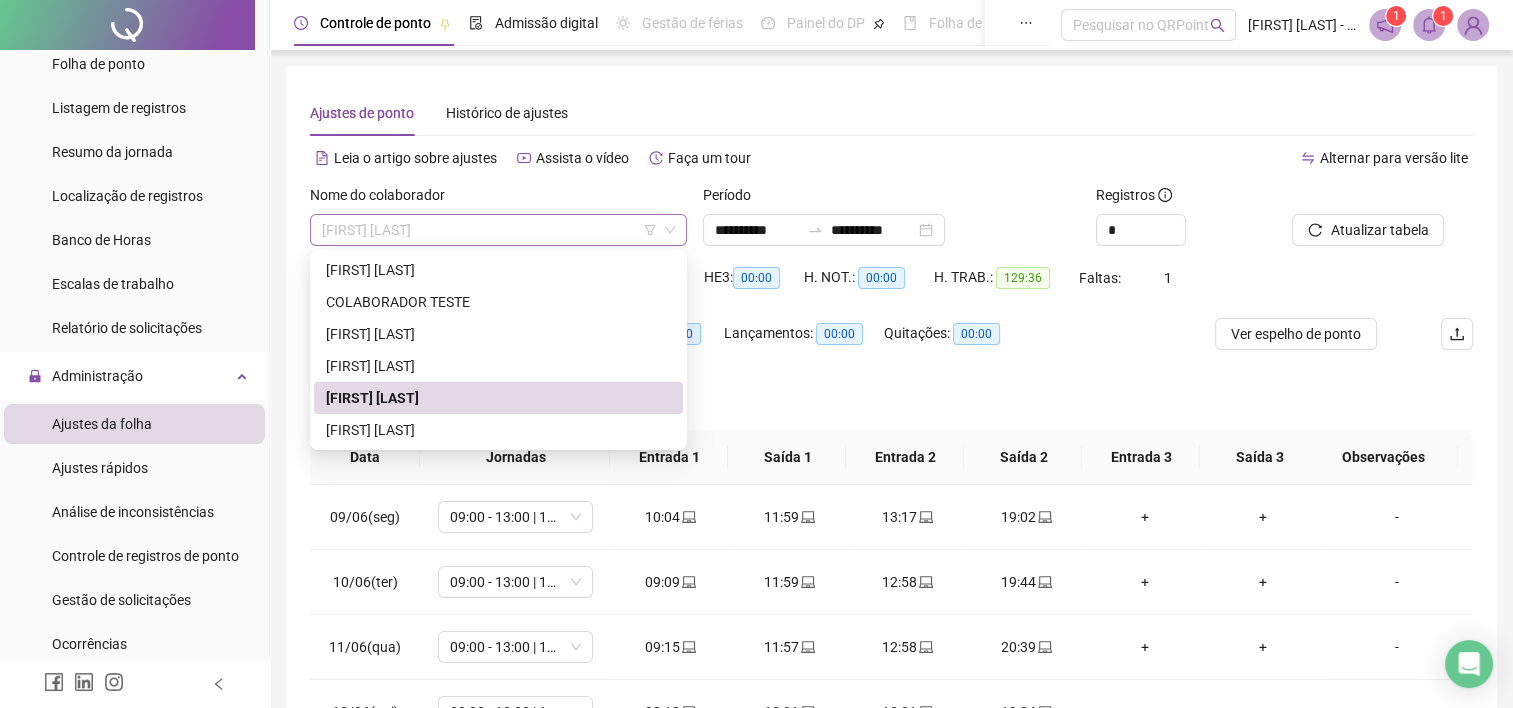 click on "[FIRST] [LAST]" at bounding box center [498, 230] 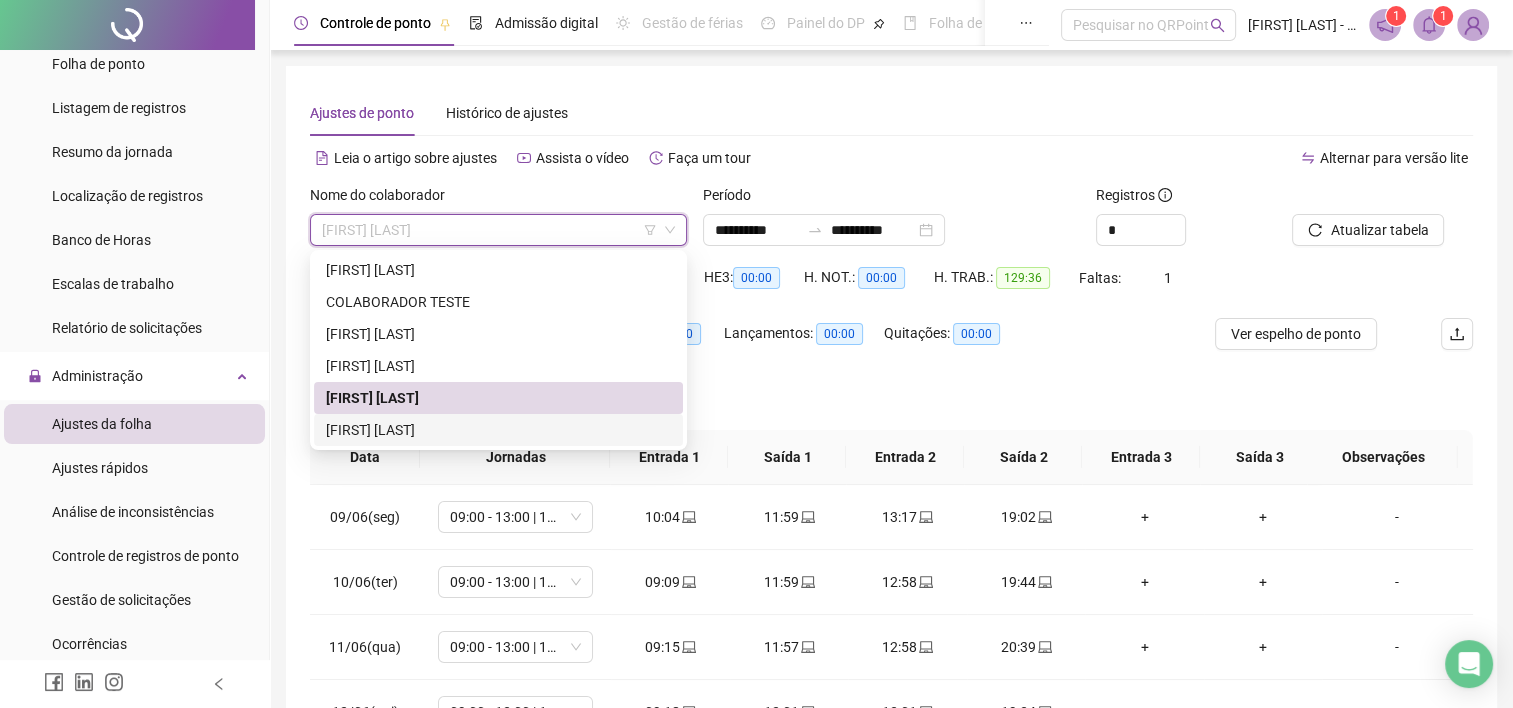 click on "[FIRST] [LAST]" at bounding box center (498, 430) 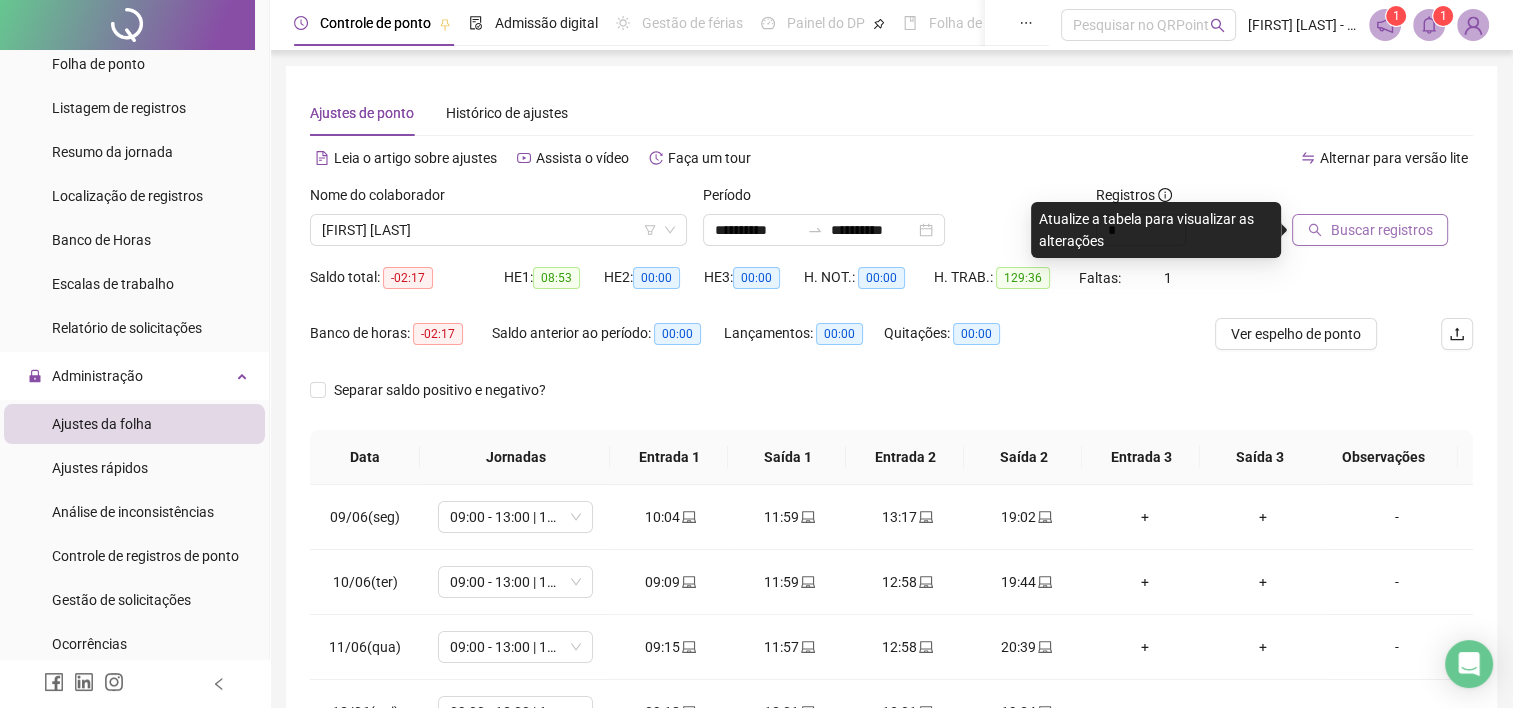 click on "Buscar registros" at bounding box center [1381, 230] 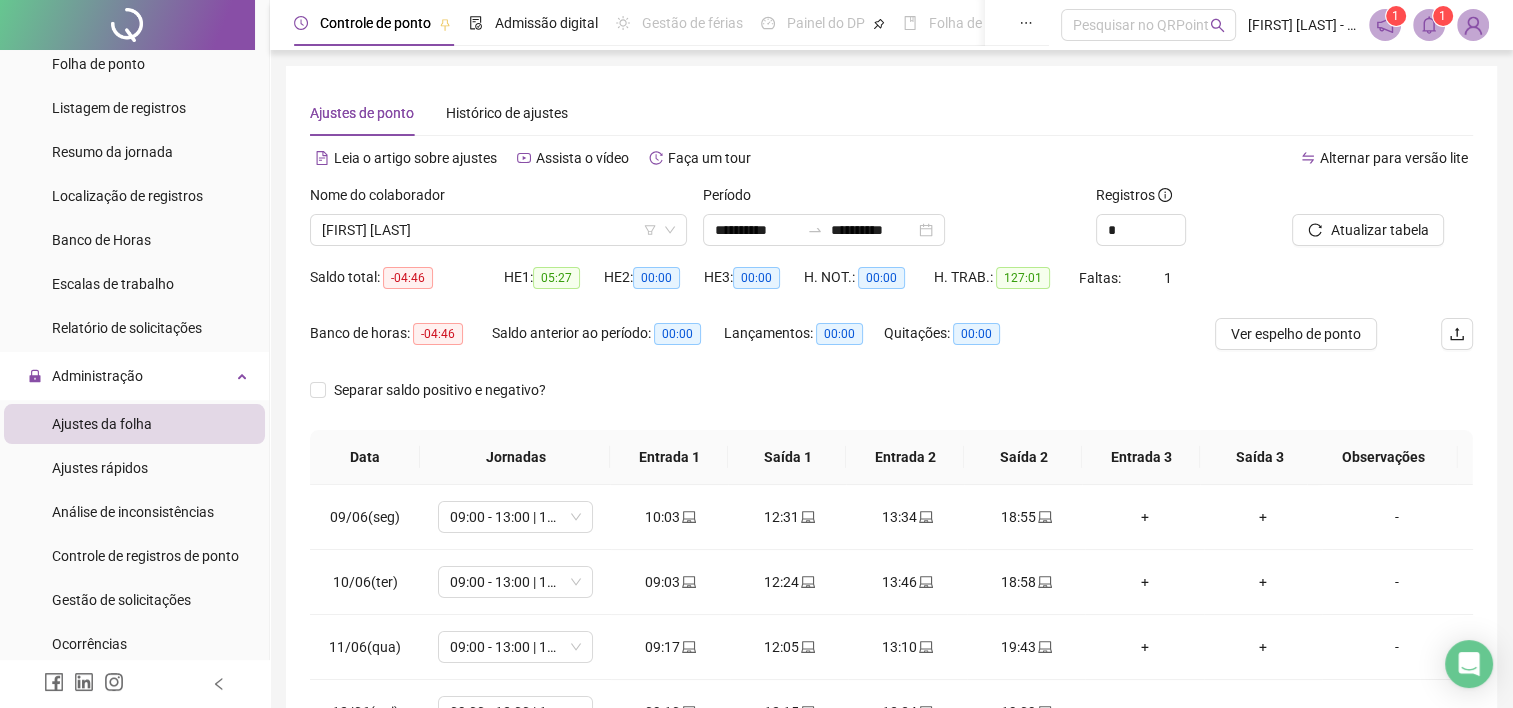 scroll, scrollTop: 200, scrollLeft: 0, axis: vertical 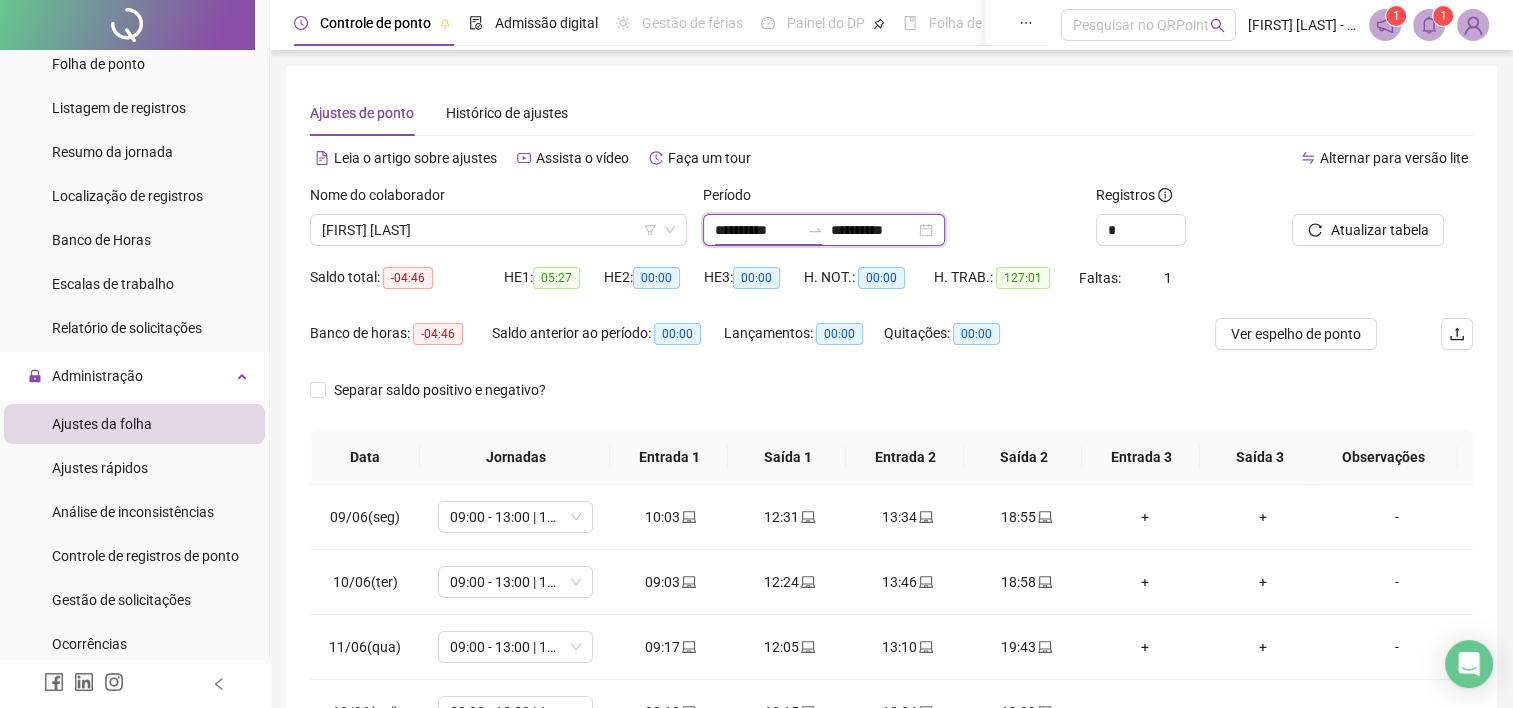 click on "**********" at bounding box center [757, 230] 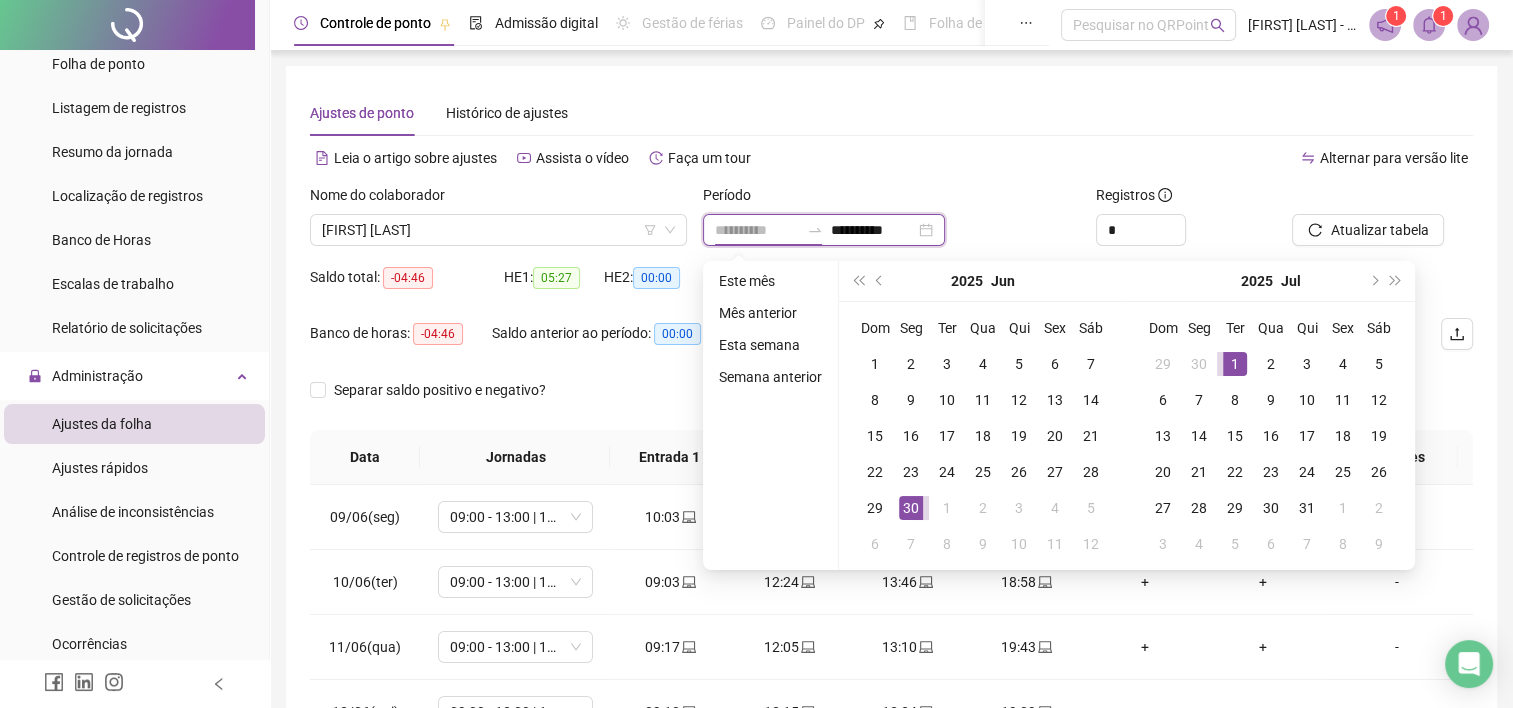 type on "**********" 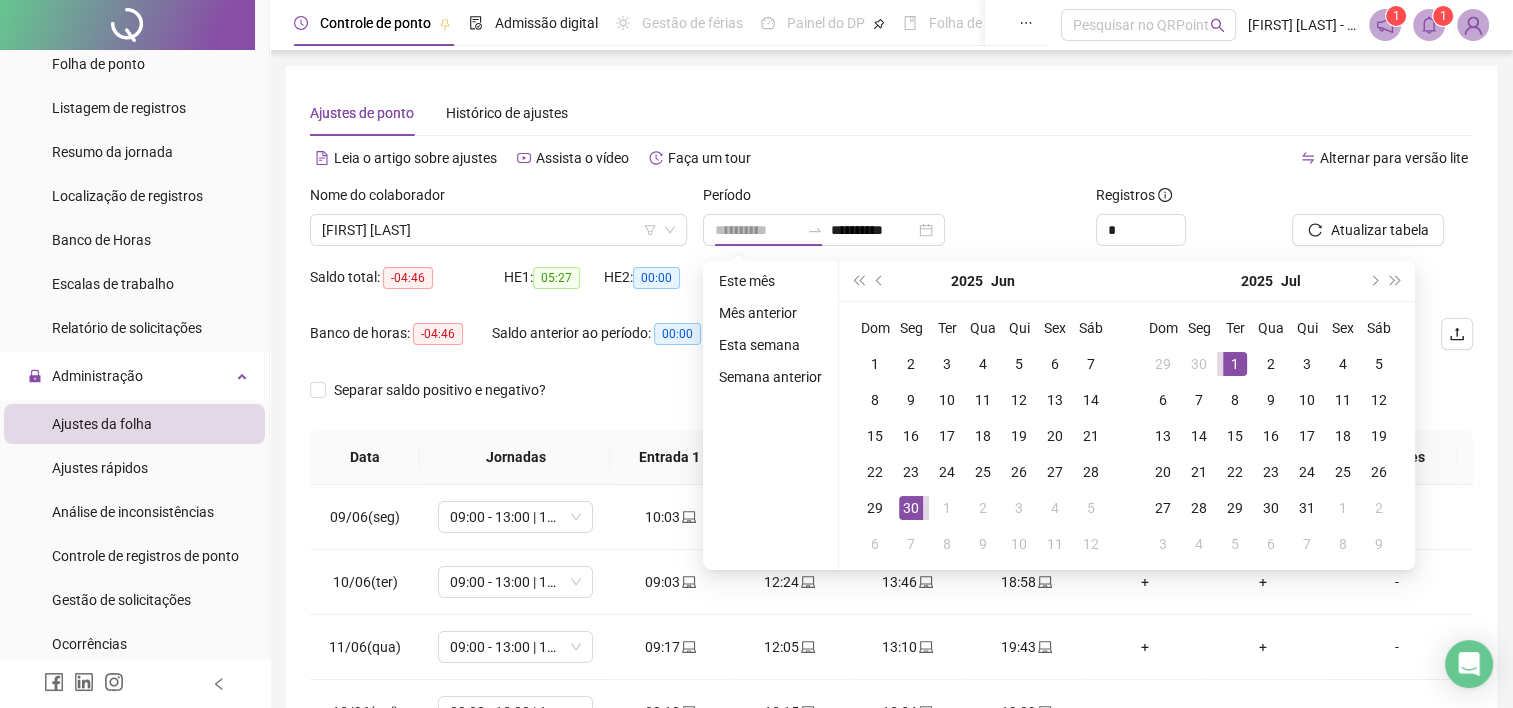 click on "1" at bounding box center [1235, 364] 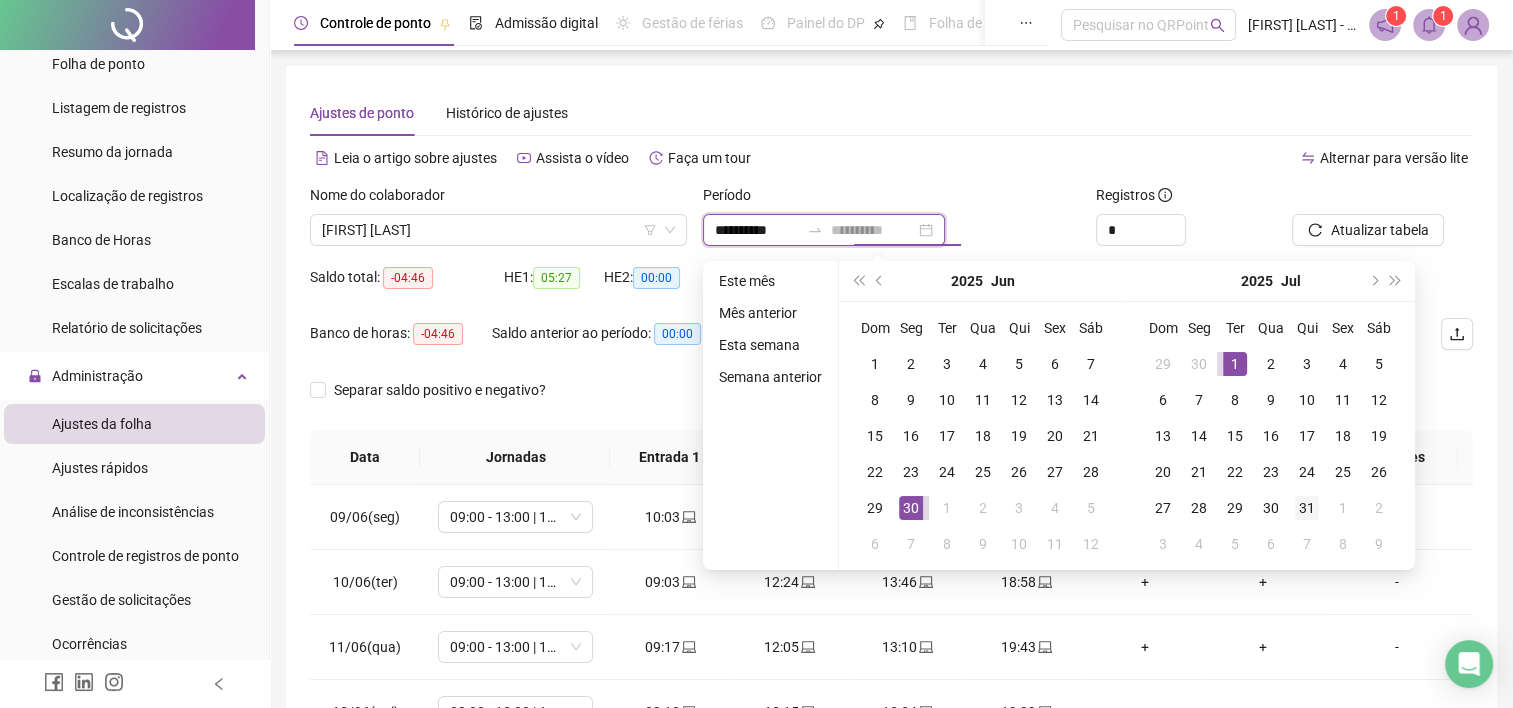 type on "**********" 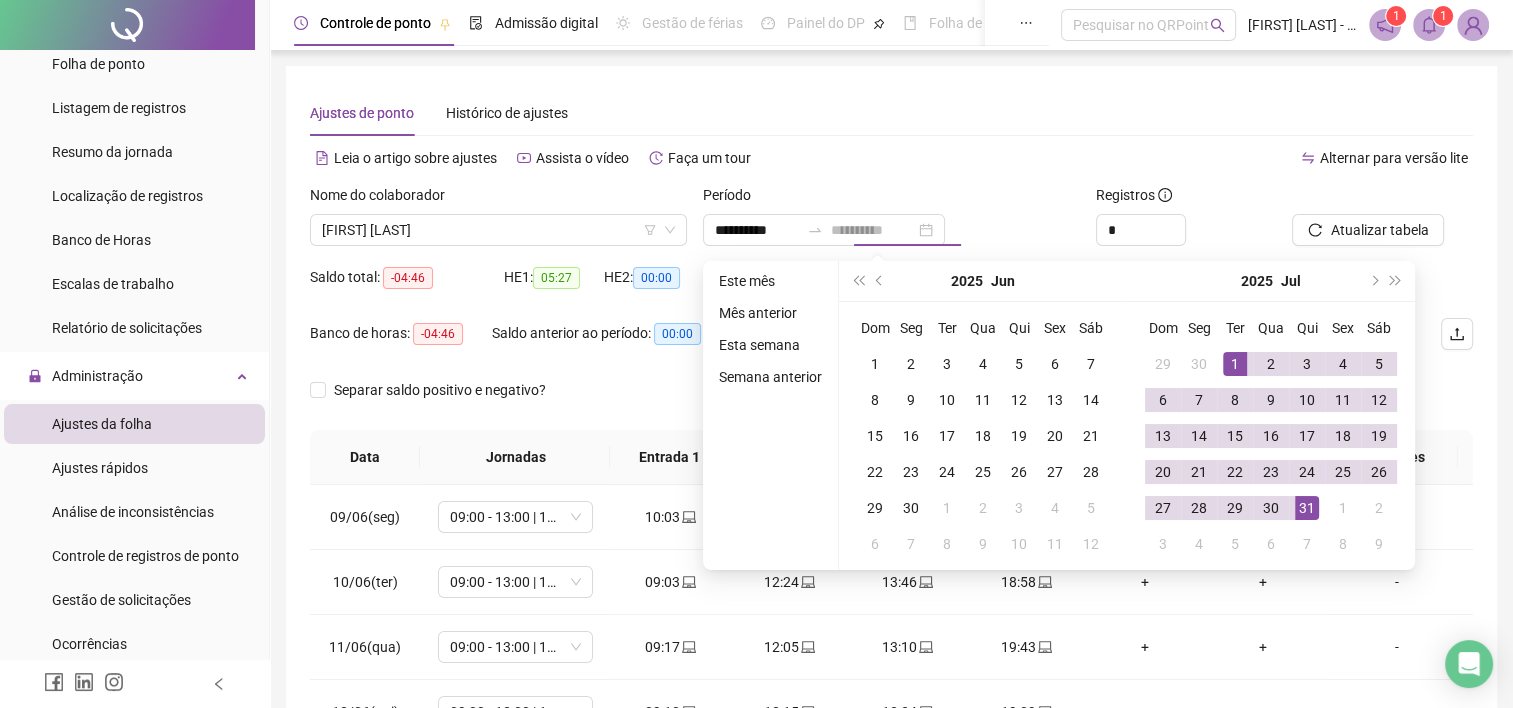 click on "31" at bounding box center [1307, 508] 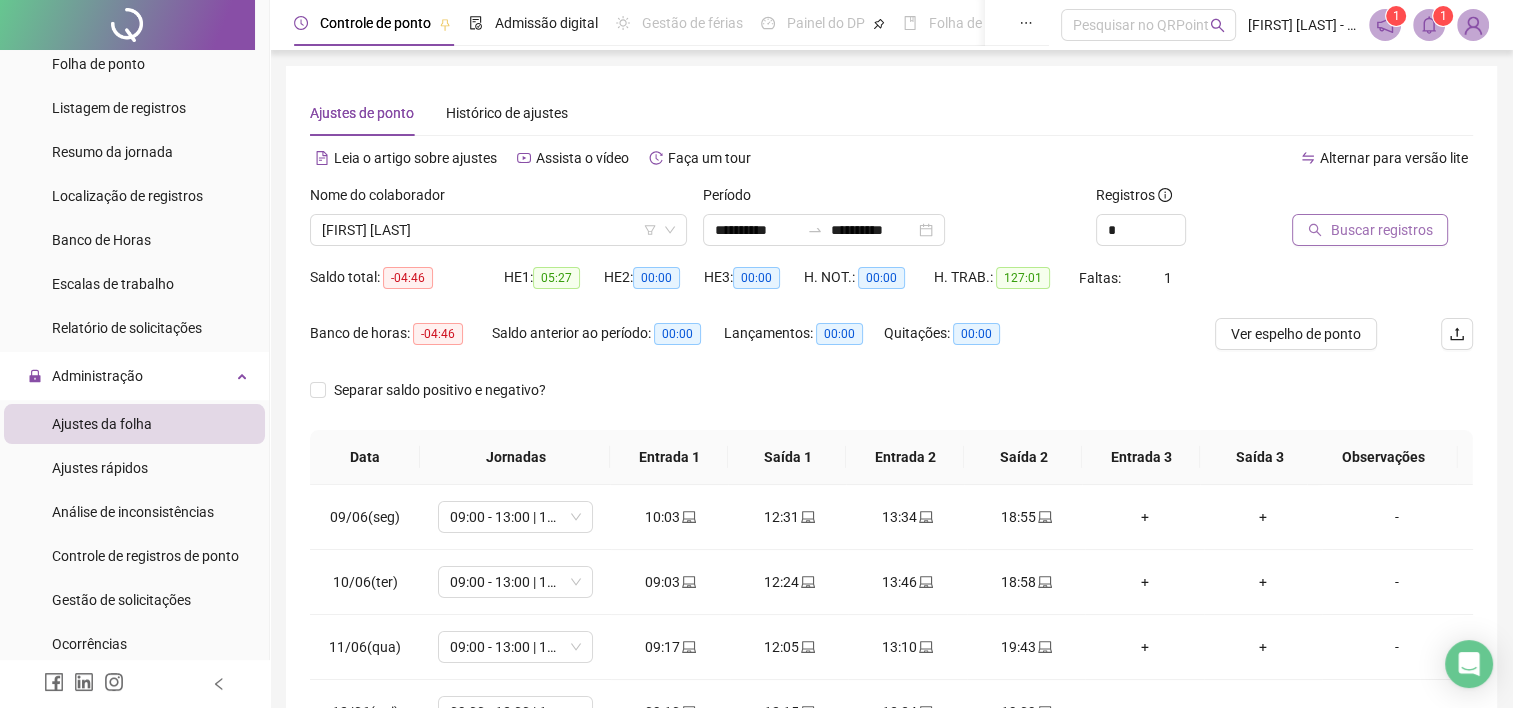 click on "Buscar registros" at bounding box center (1381, 230) 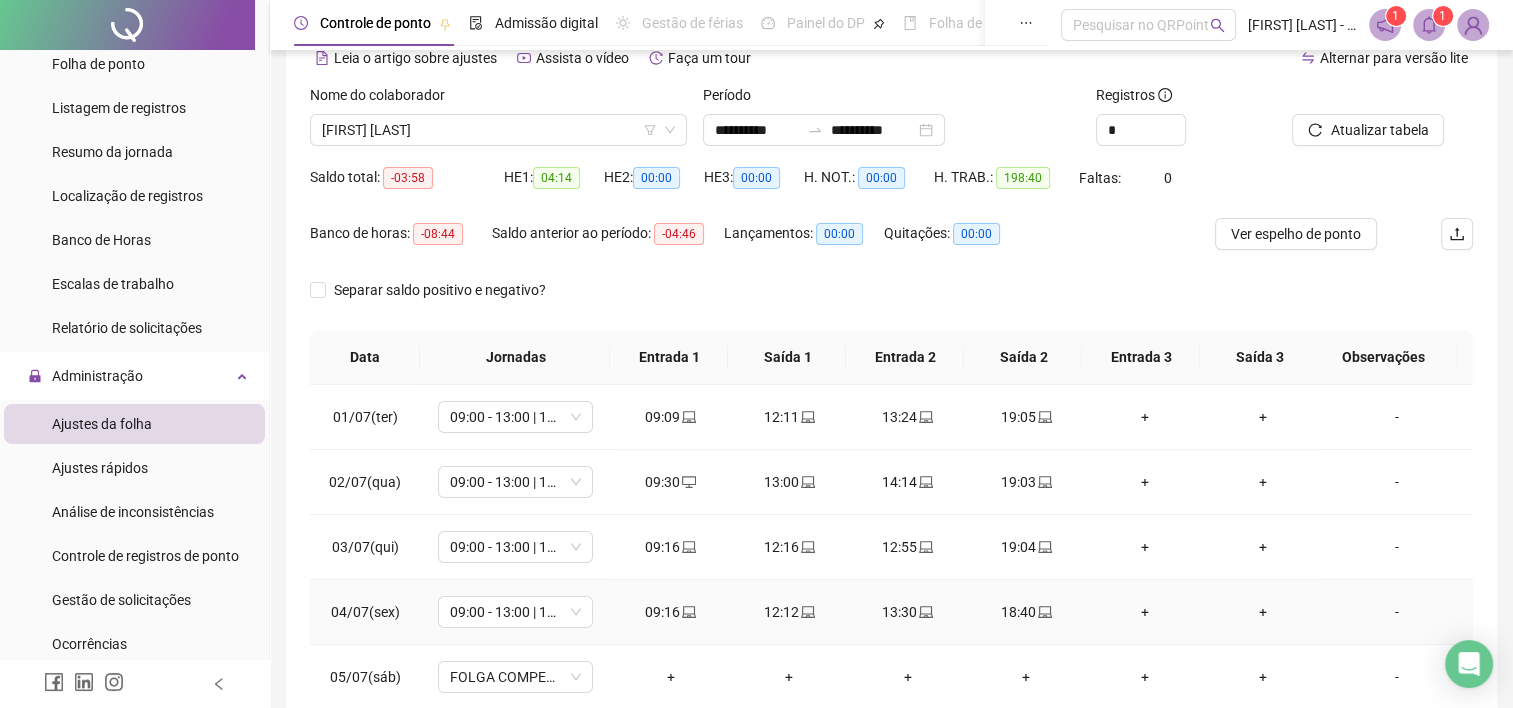 scroll, scrollTop: 300, scrollLeft: 0, axis: vertical 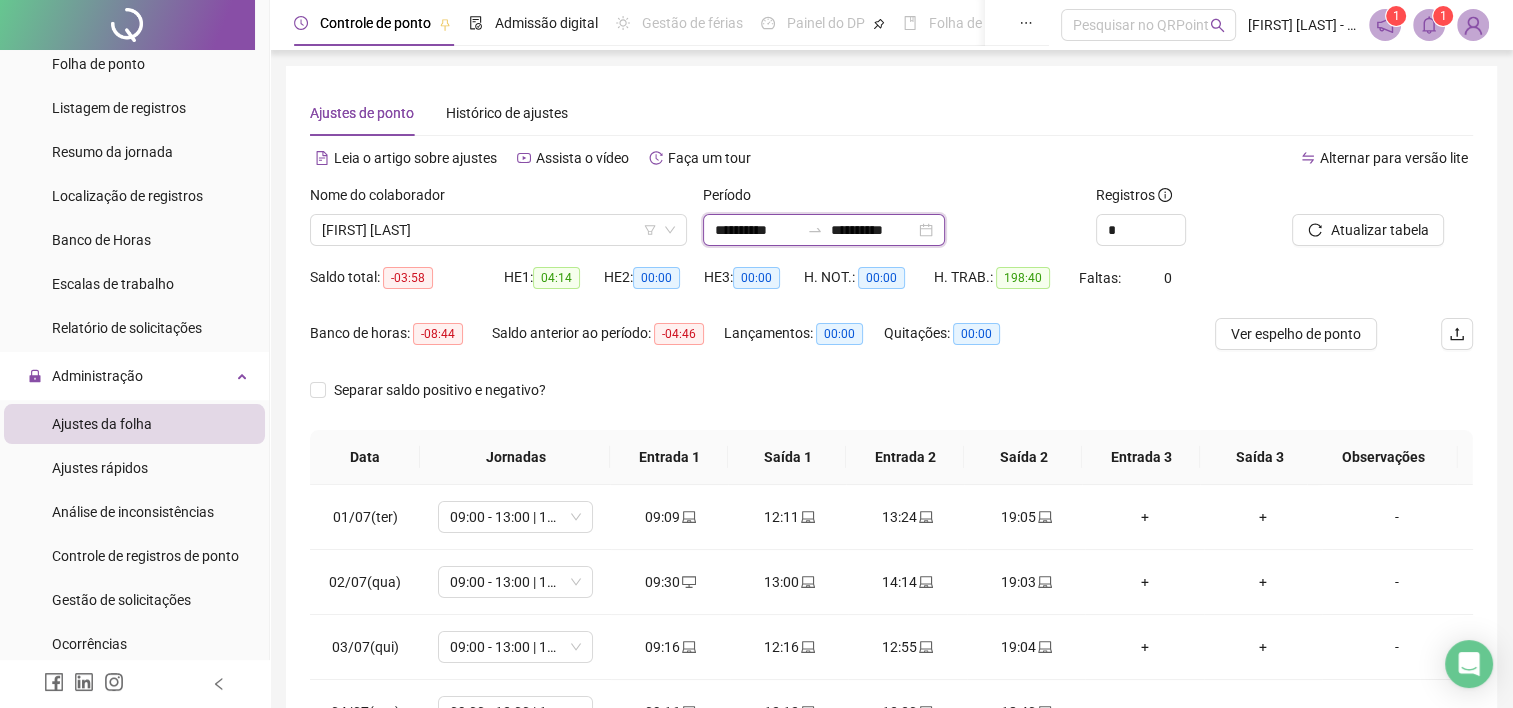 click on "**********" at bounding box center [757, 230] 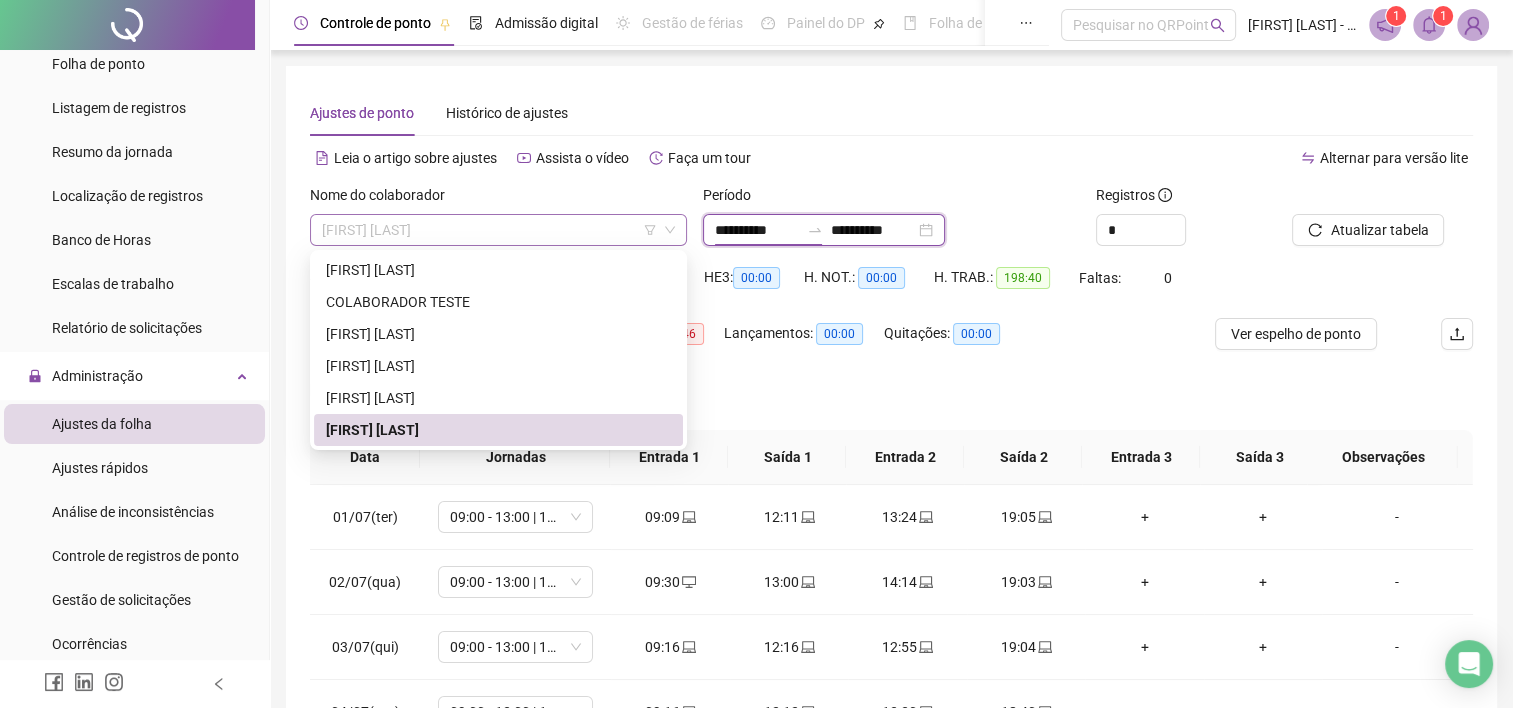 click on "[FIRST] [LAST]" at bounding box center [498, 230] 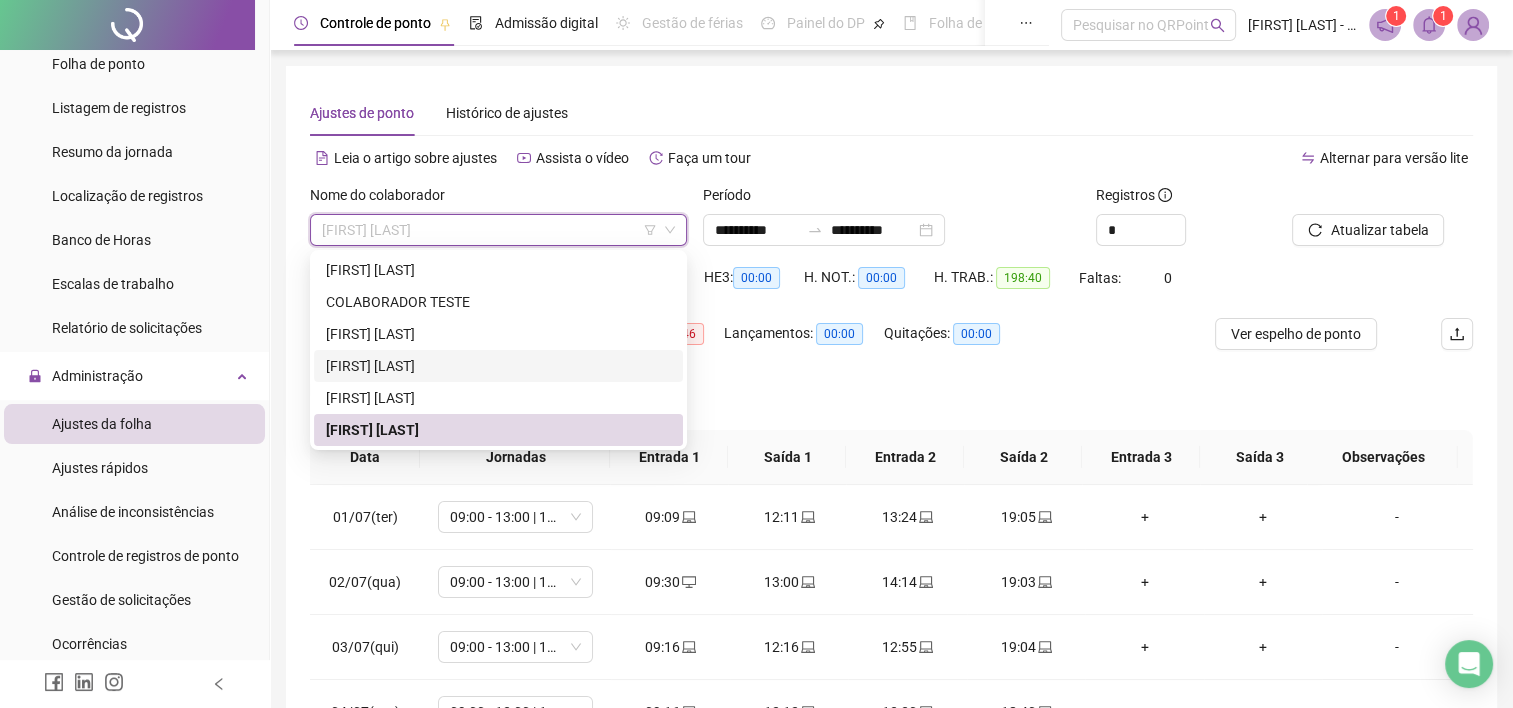 click on "[FIRST] [LAST]" at bounding box center (498, 366) 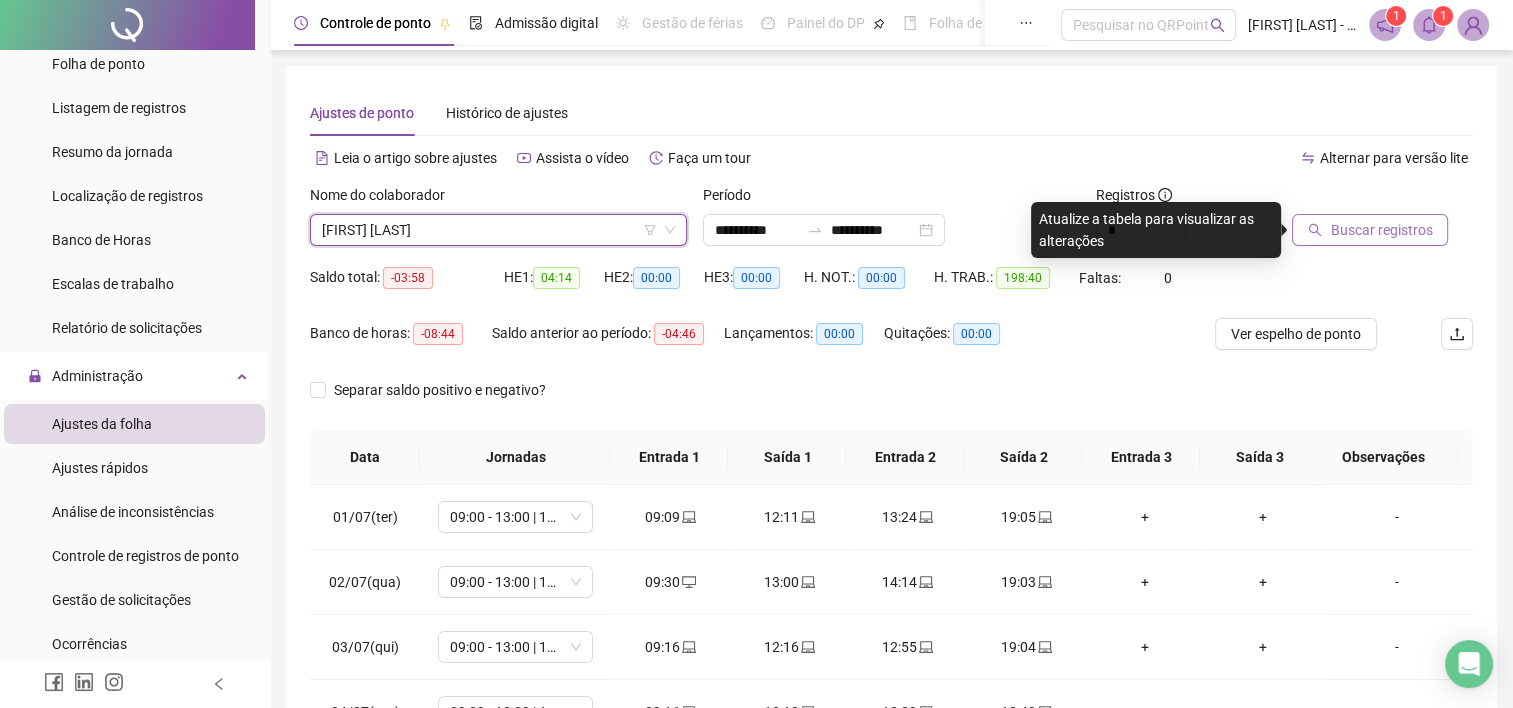 click on "Buscar registros" at bounding box center [1381, 230] 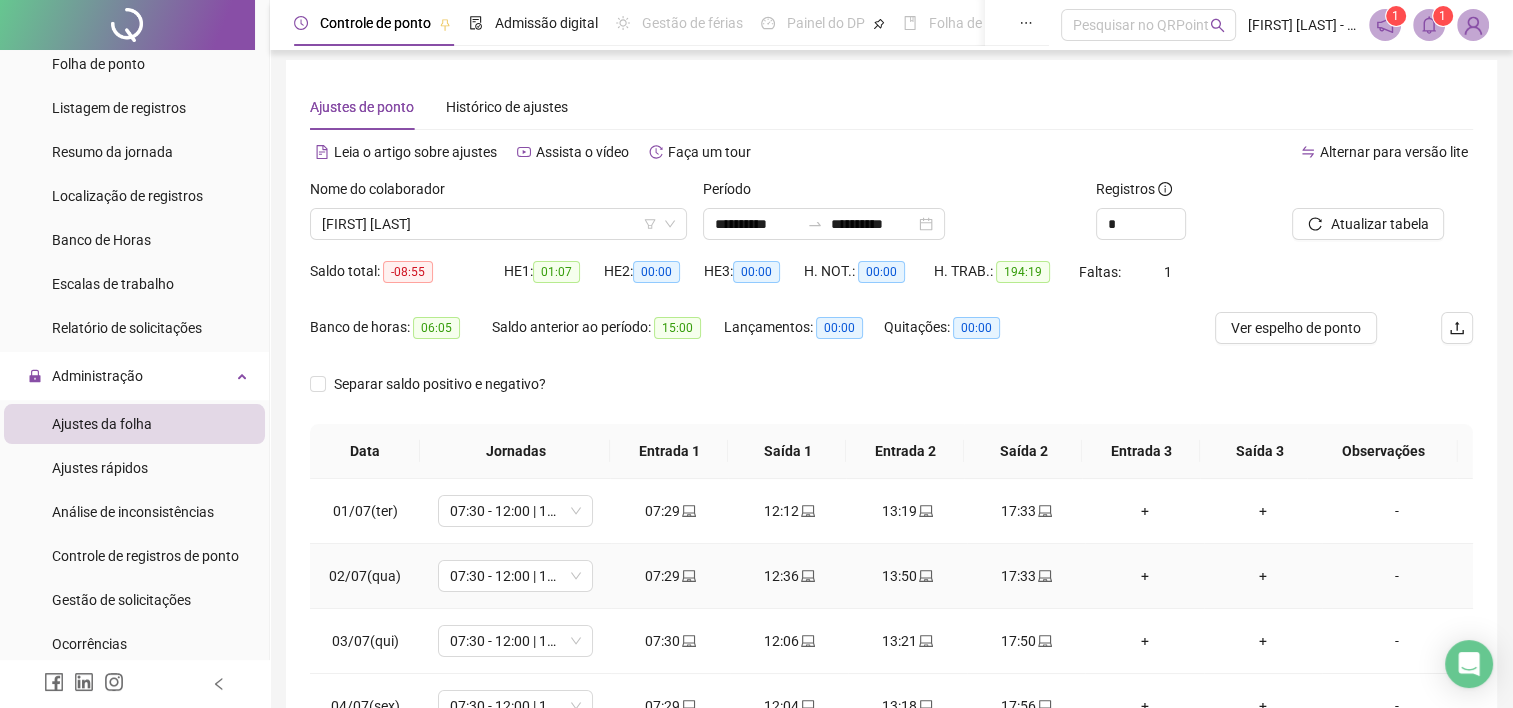 scroll, scrollTop: 300, scrollLeft: 0, axis: vertical 